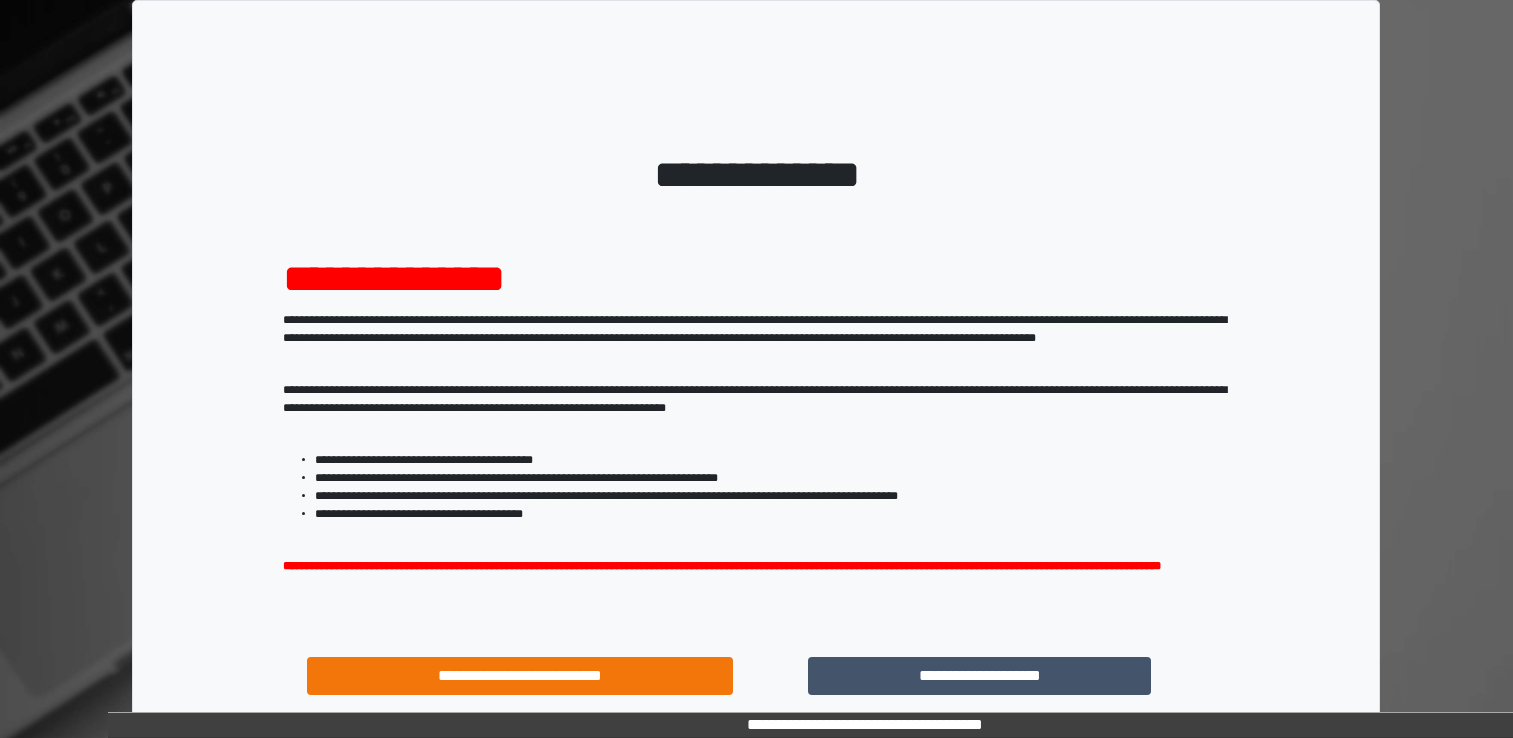 scroll, scrollTop: 0, scrollLeft: 0, axis: both 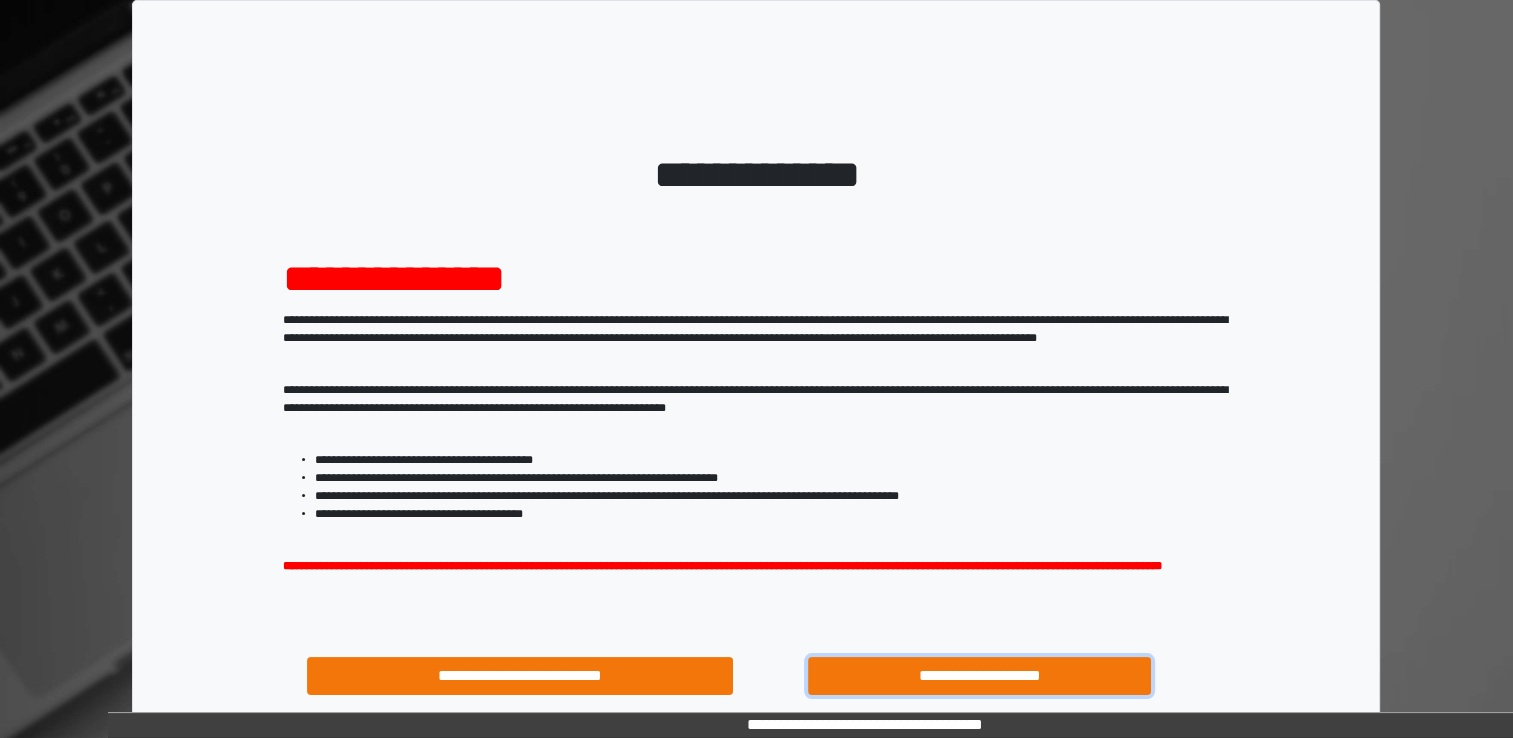 click on "**********" at bounding box center (980, 676) 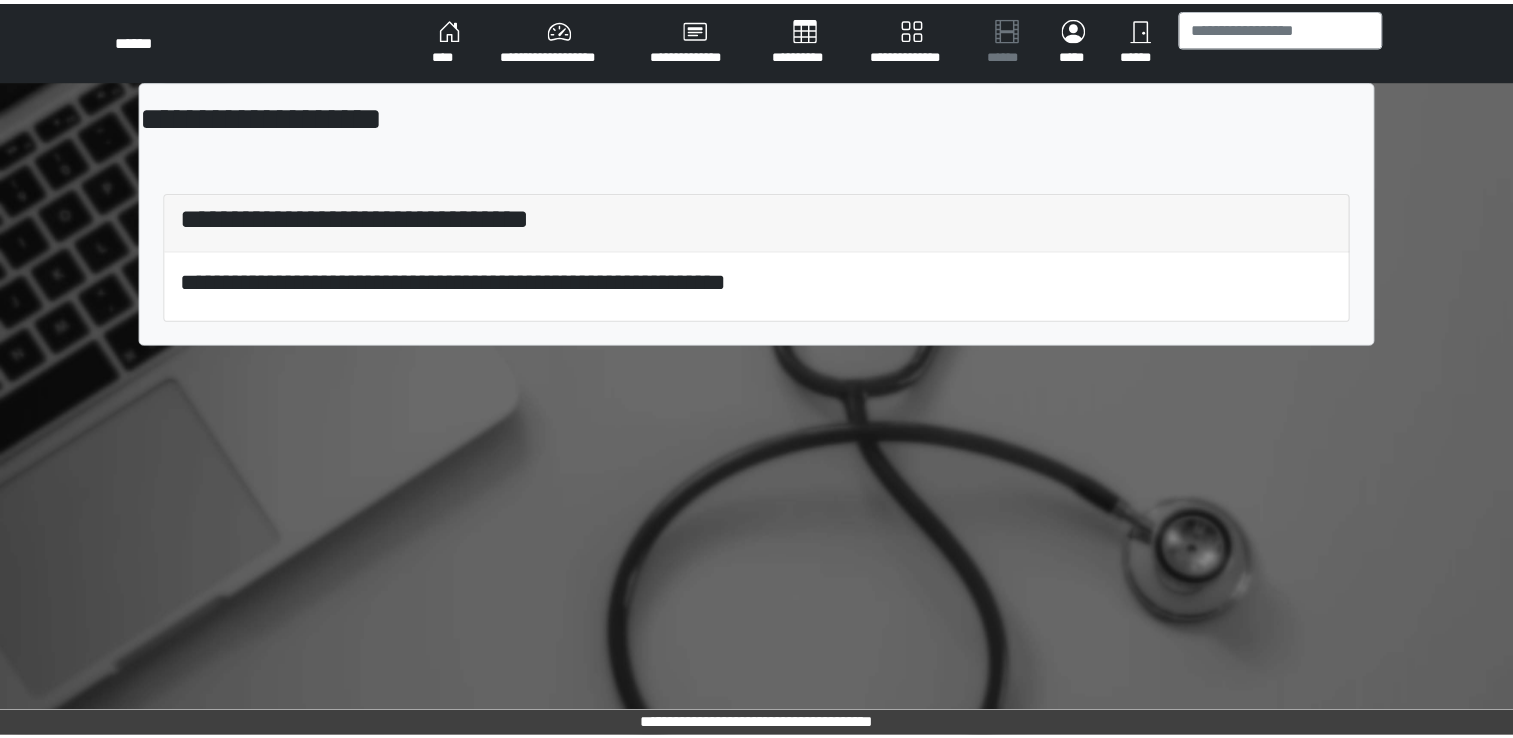 scroll, scrollTop: 0, scrollLeft: 0, axis: both 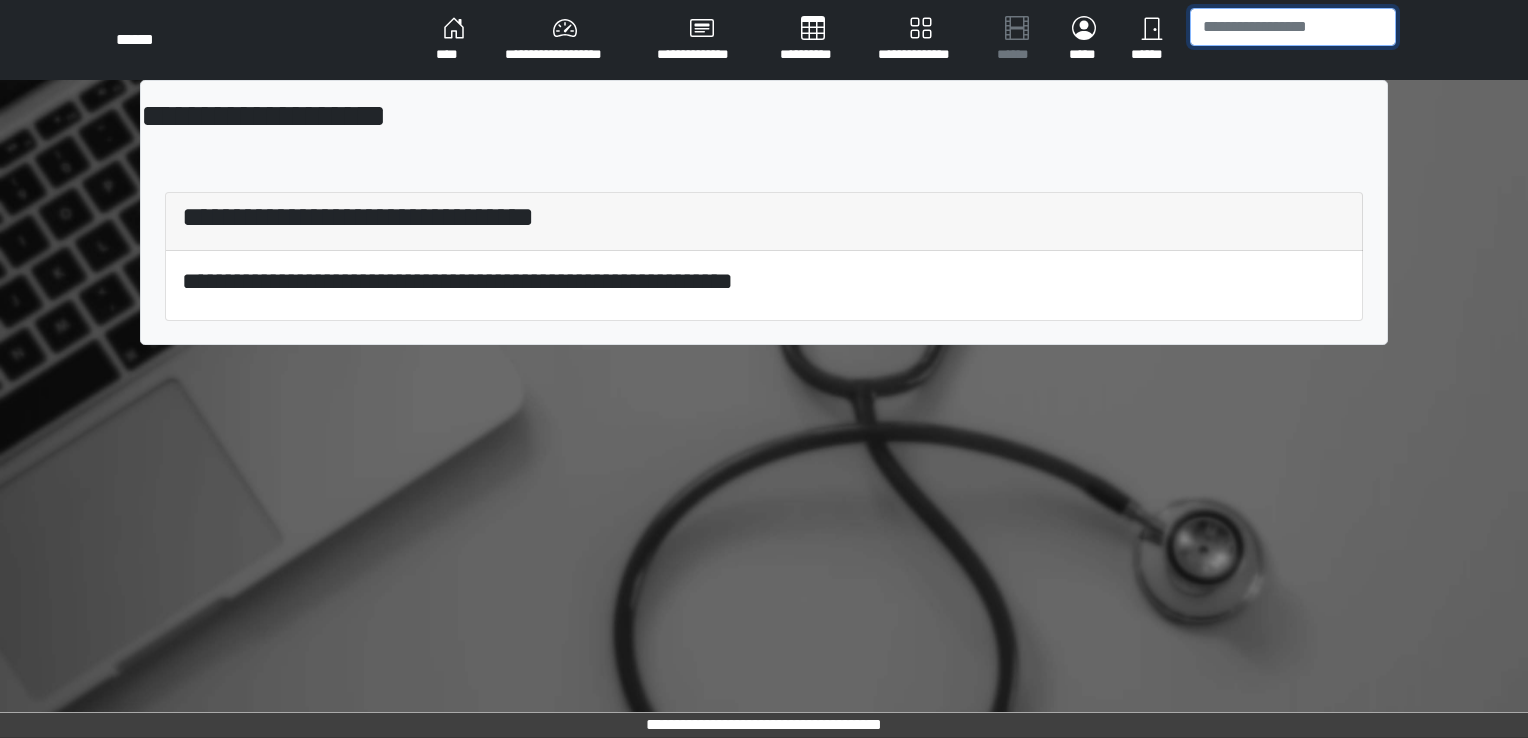 click at bounding box center (1293, 27) 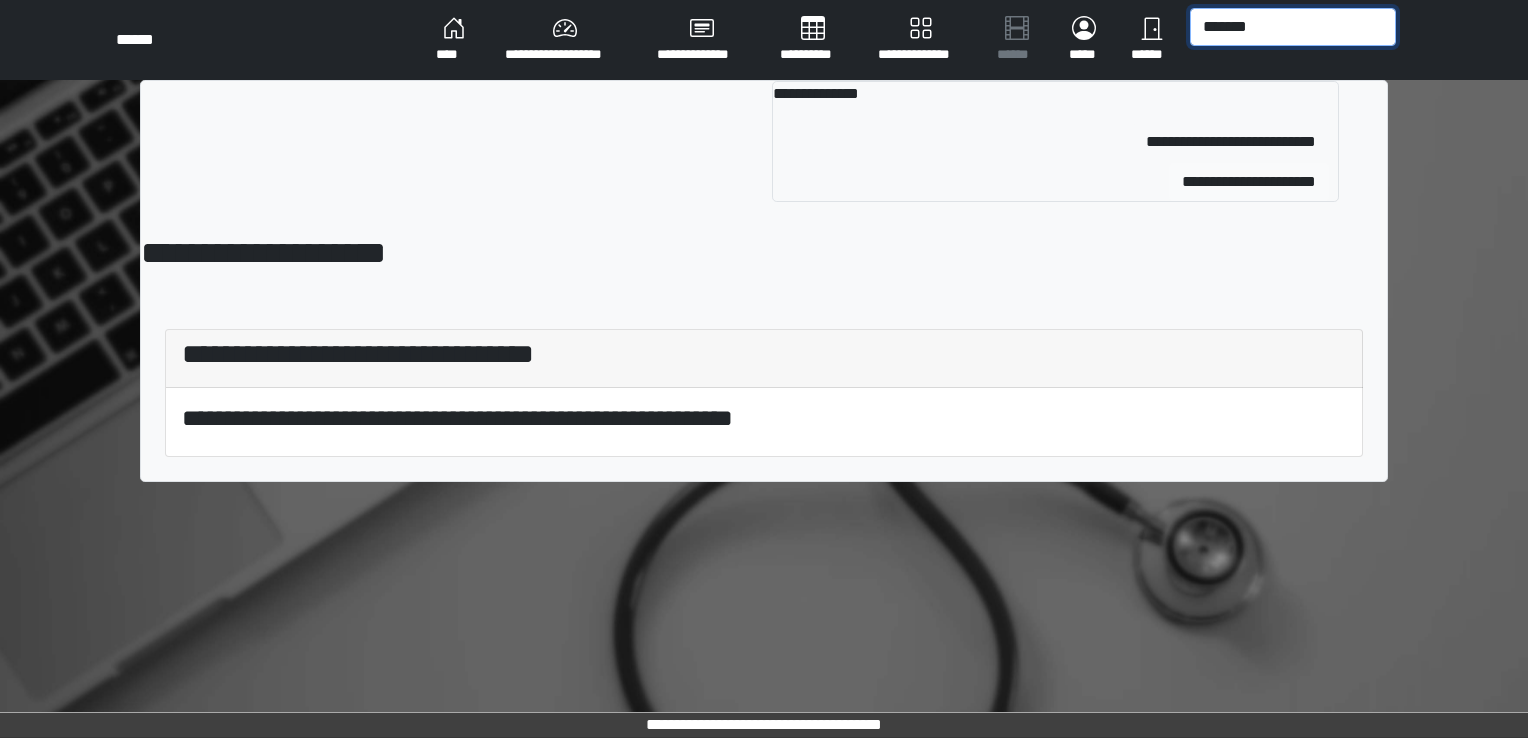 type on "*******" 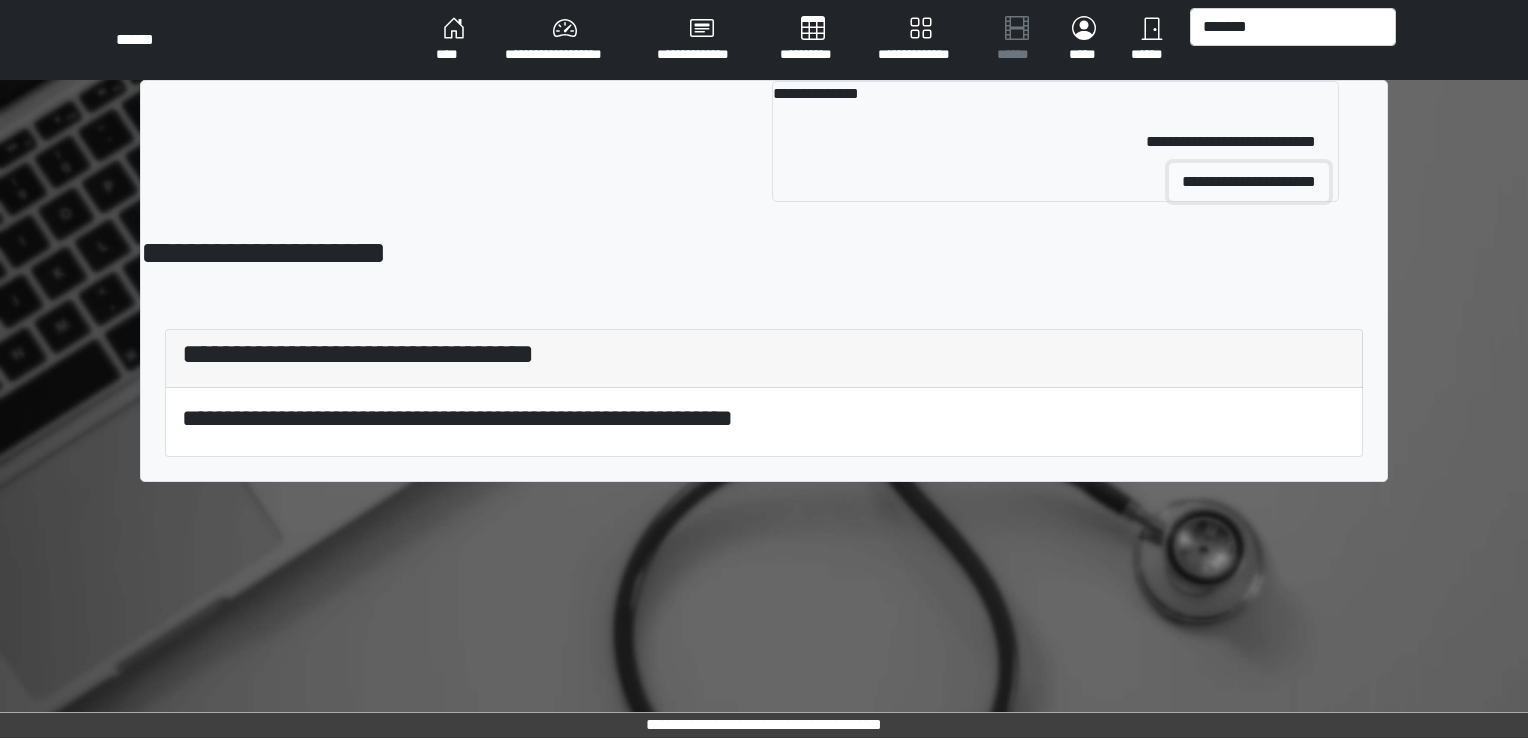 click on "**********" at bounding box center [1249, 182] 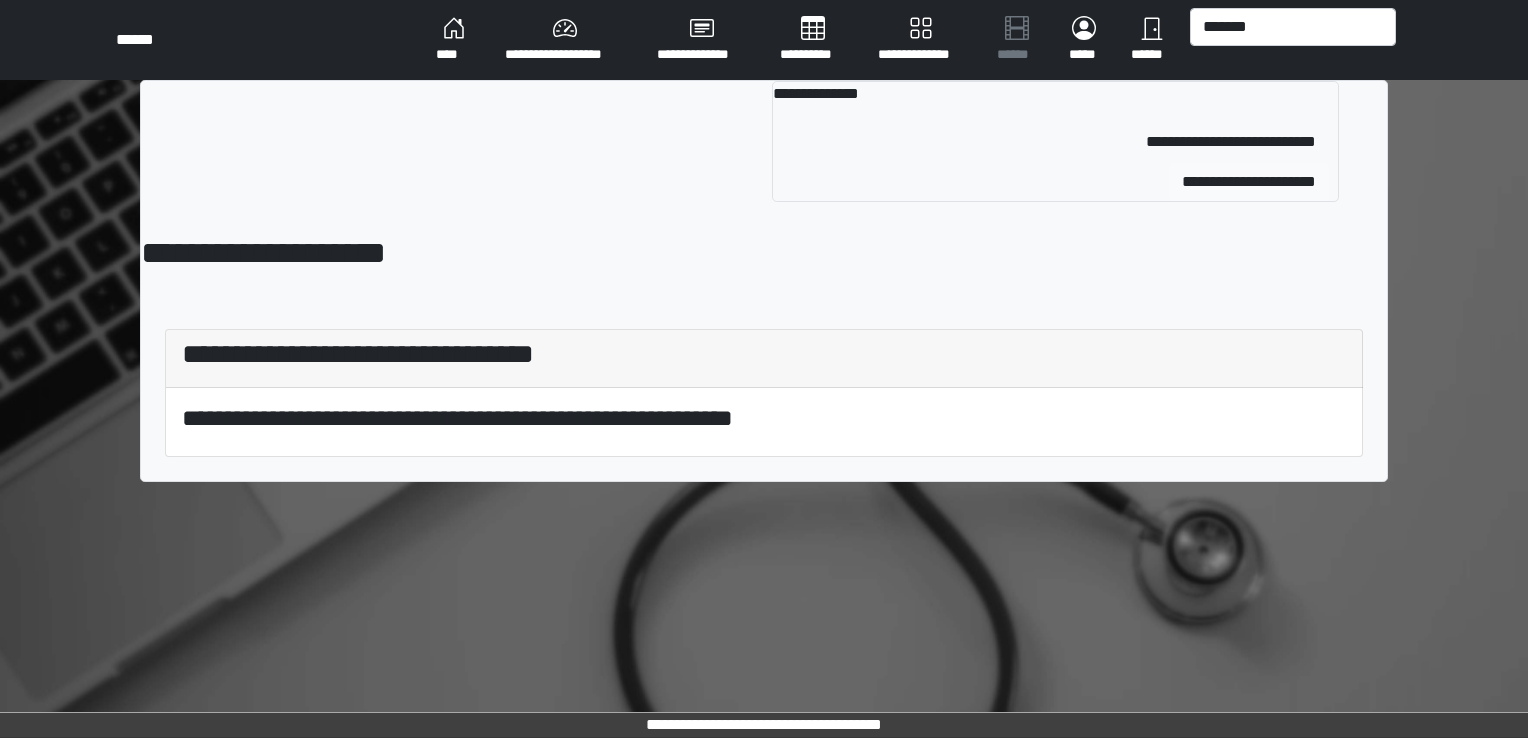 type 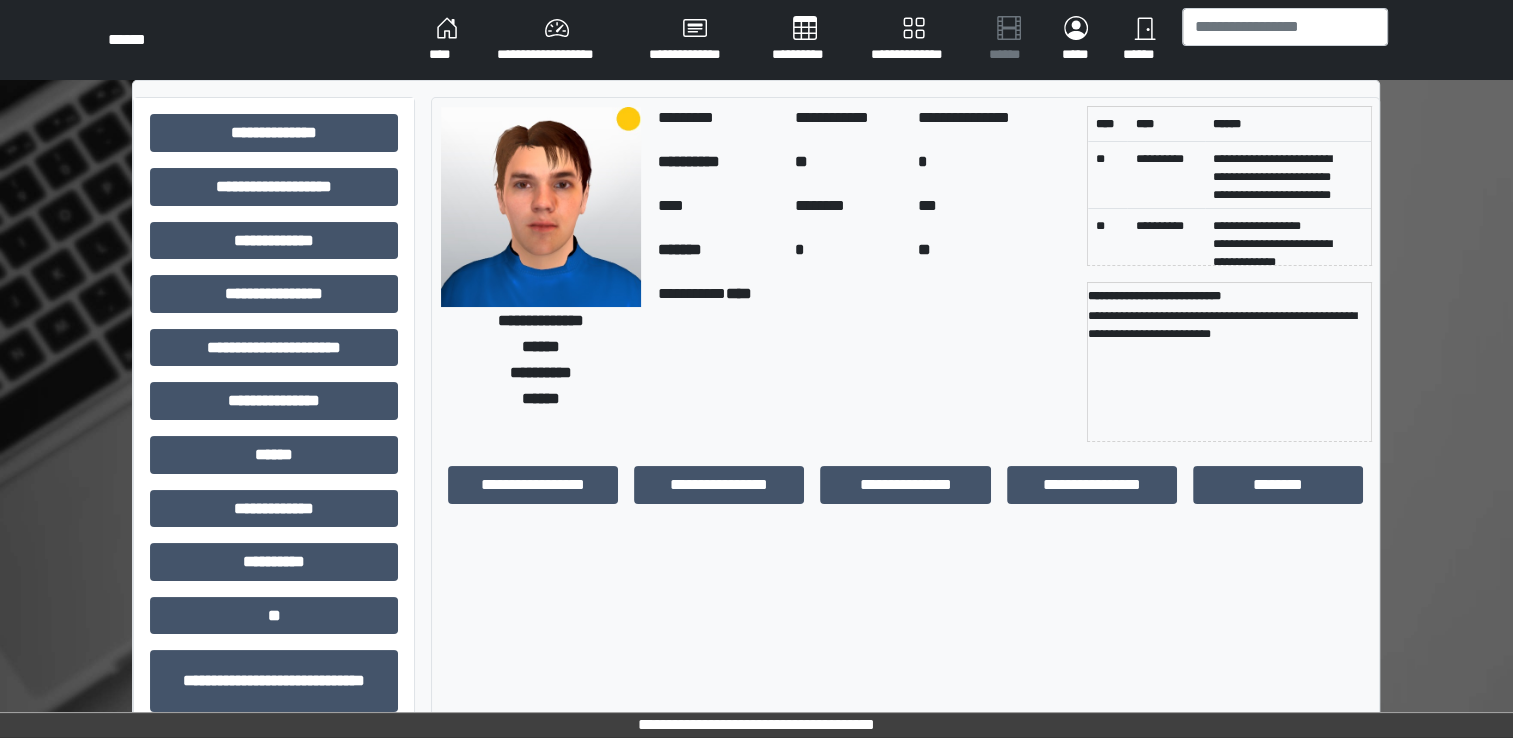 click on "**********" at bounding box center [719, 485] 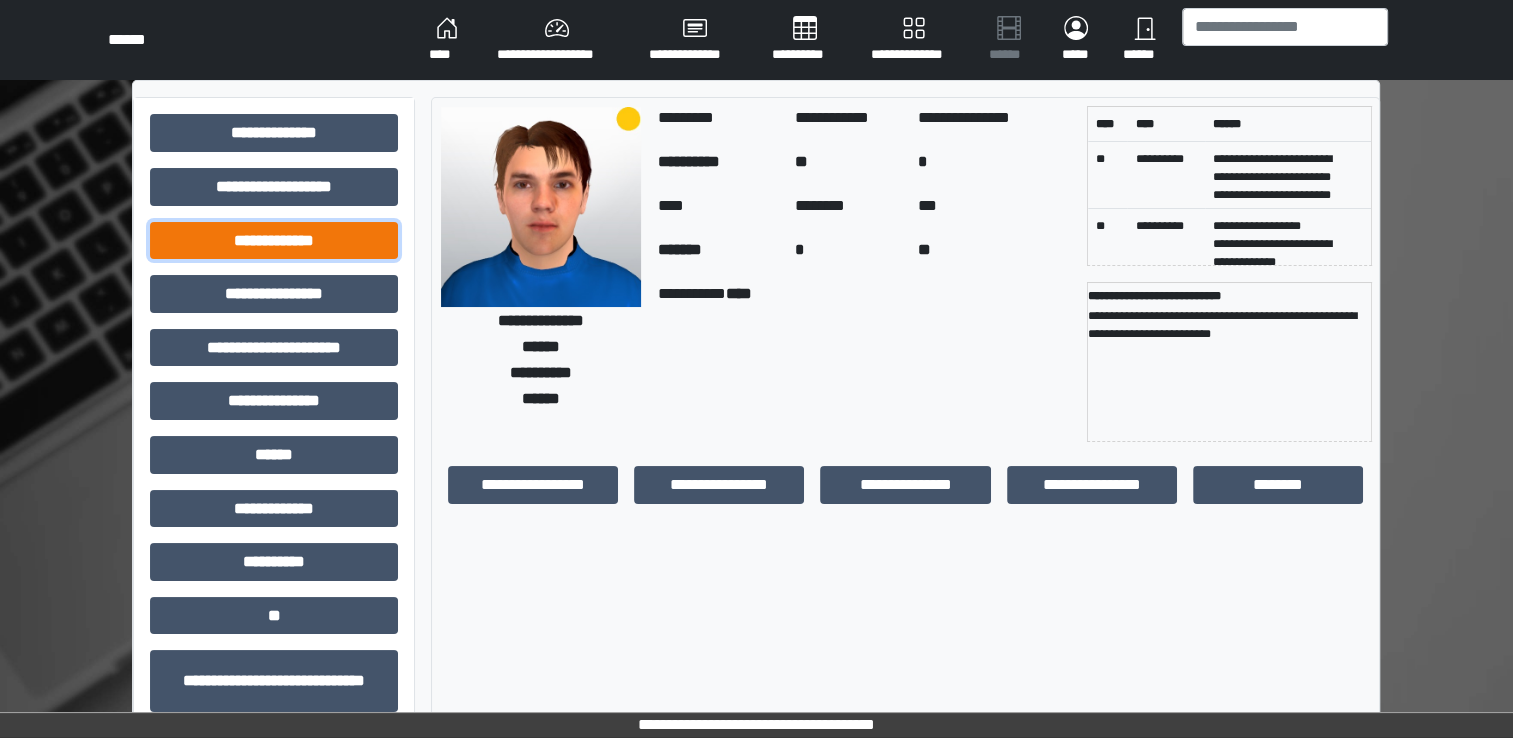 click on "**********" at bounding box center (274, 241) 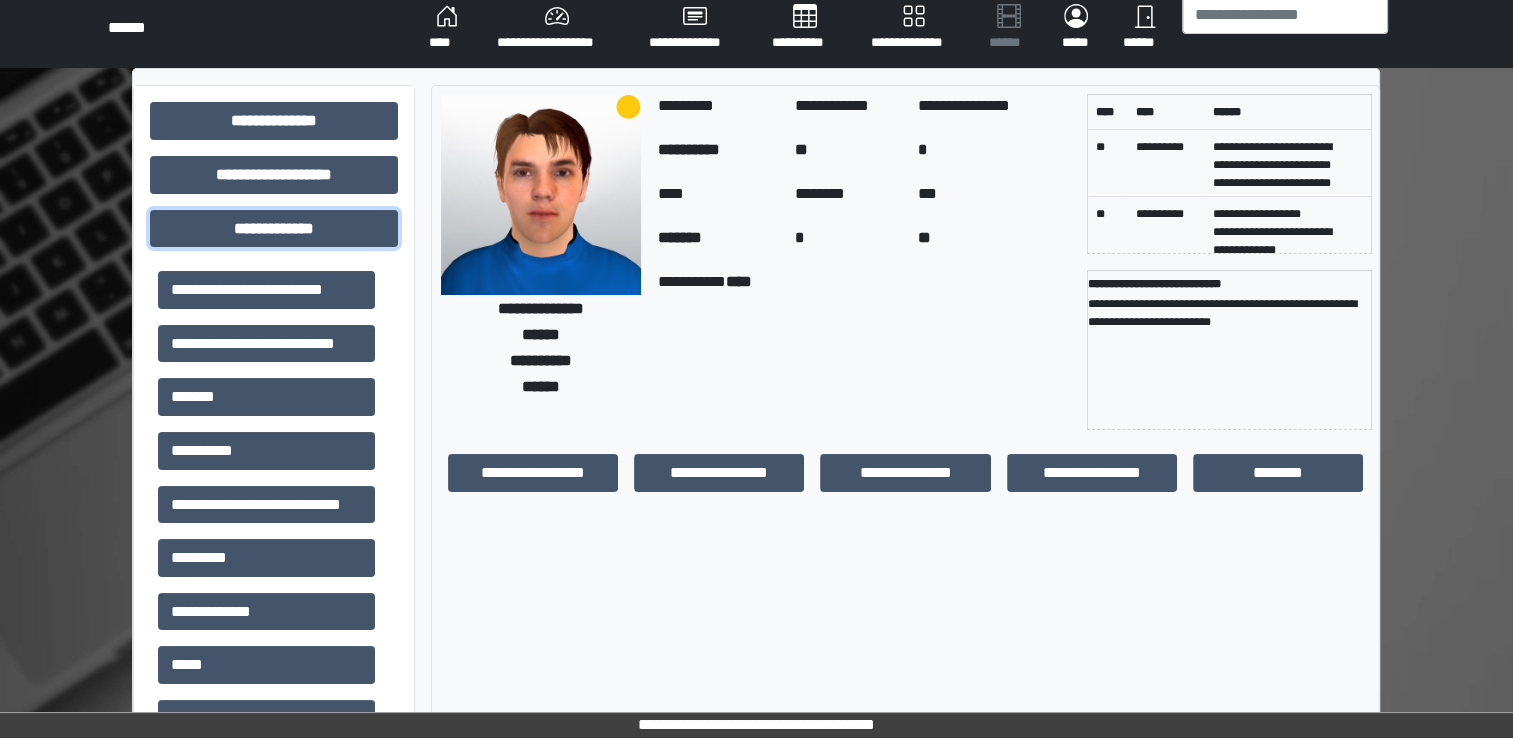 scroll, scrollTop: 11, scrollLeft: 0, axis: vertical 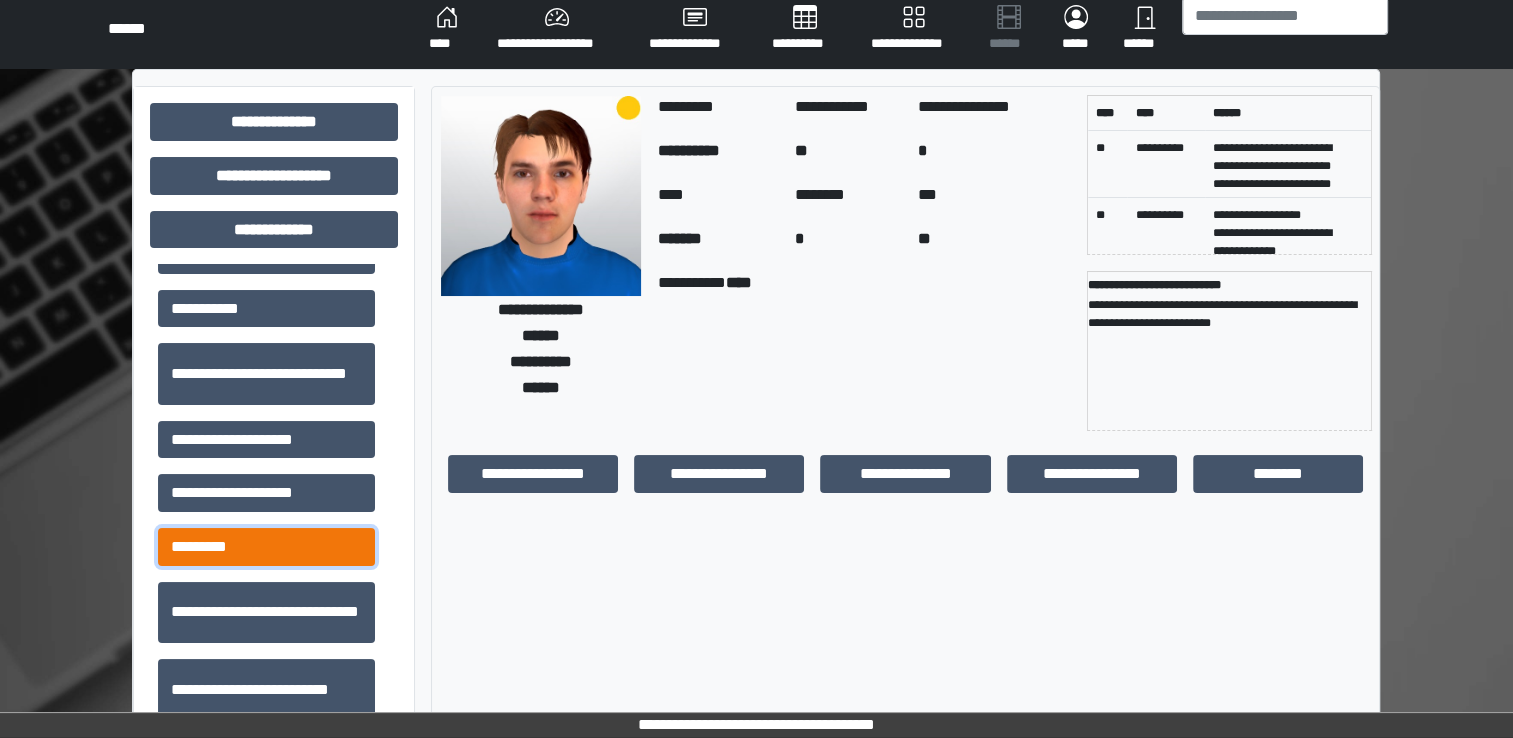 click on "*********" at bounding box center [266, 547] 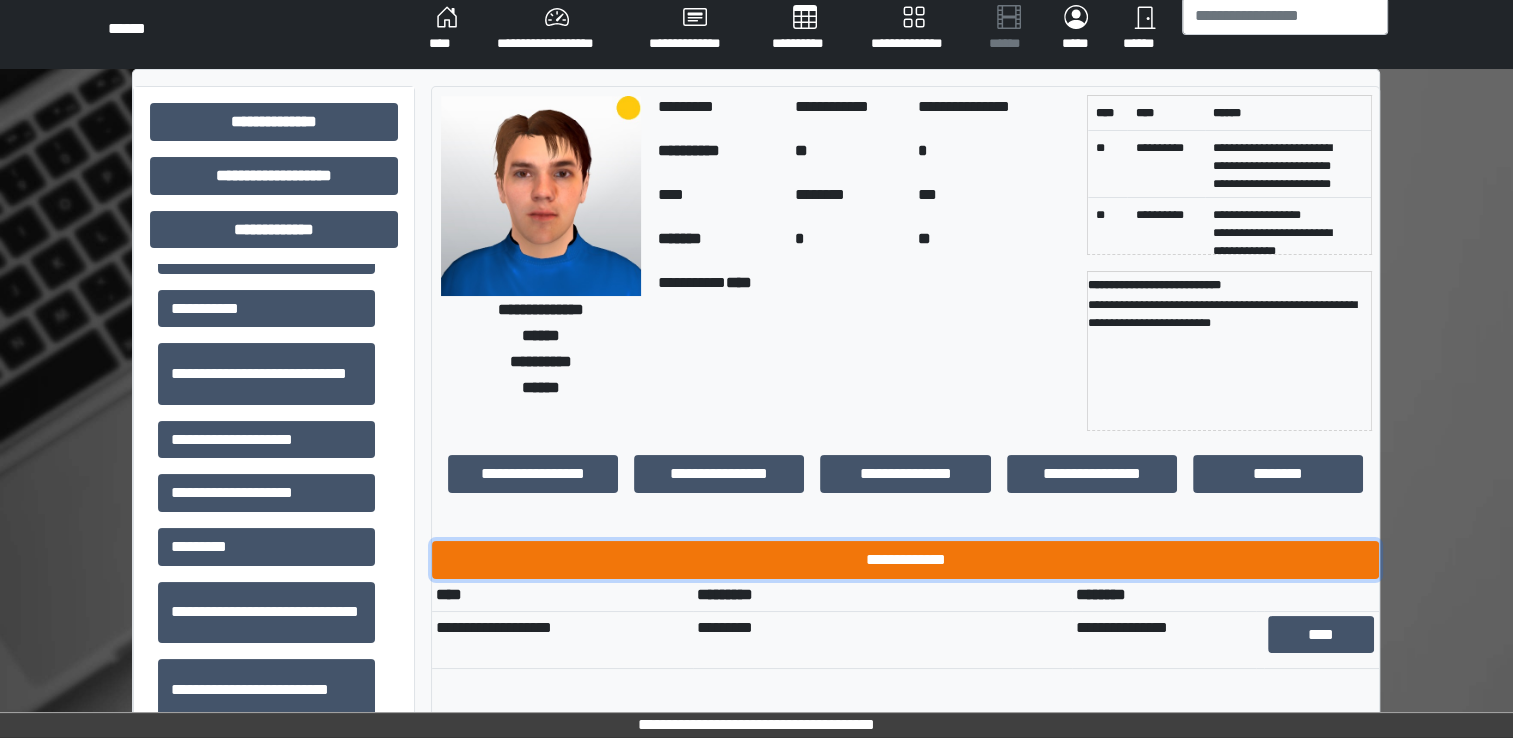 click on "**********" at bounding box center [905, 560] 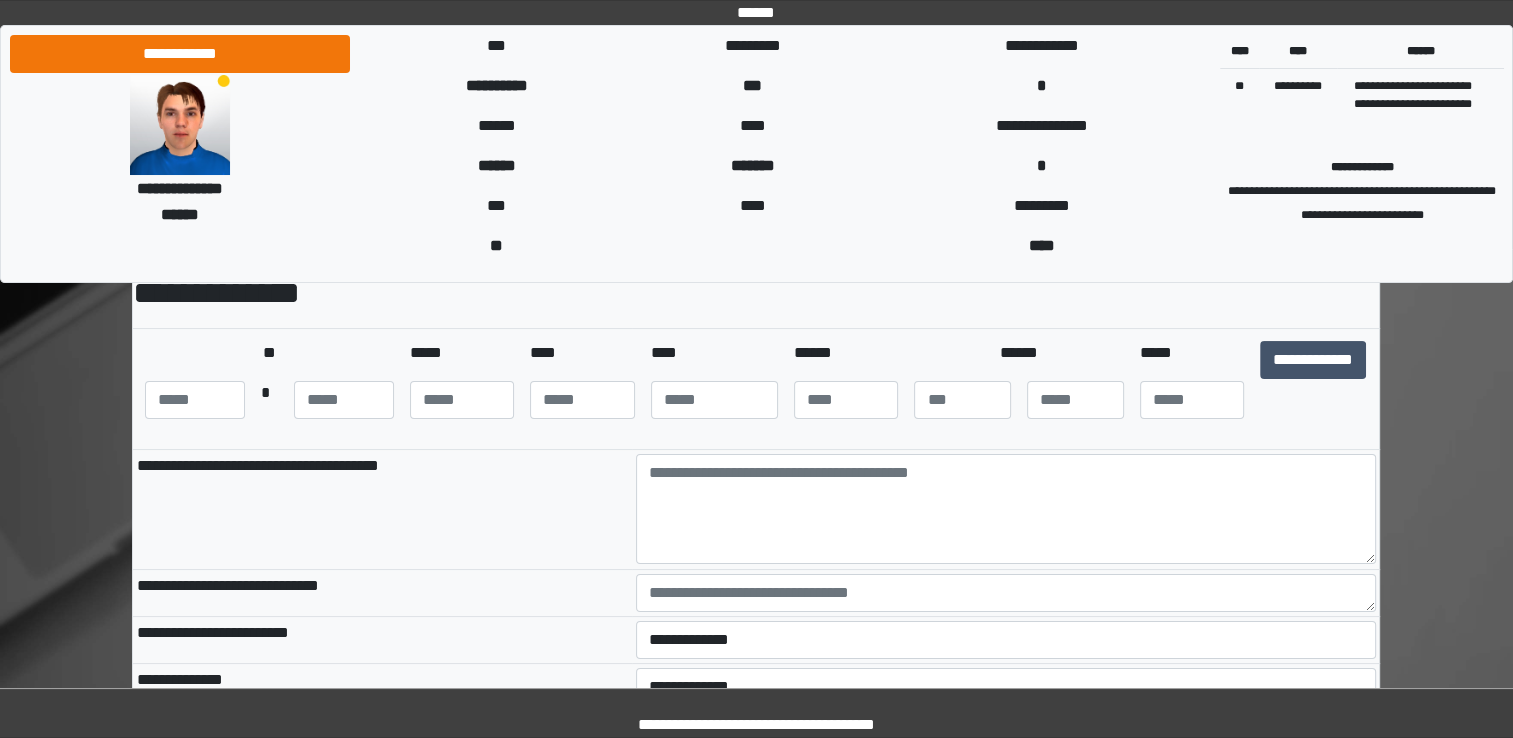 scroll, scrollTop: 120, scrollLeft: 0, axis: vertical 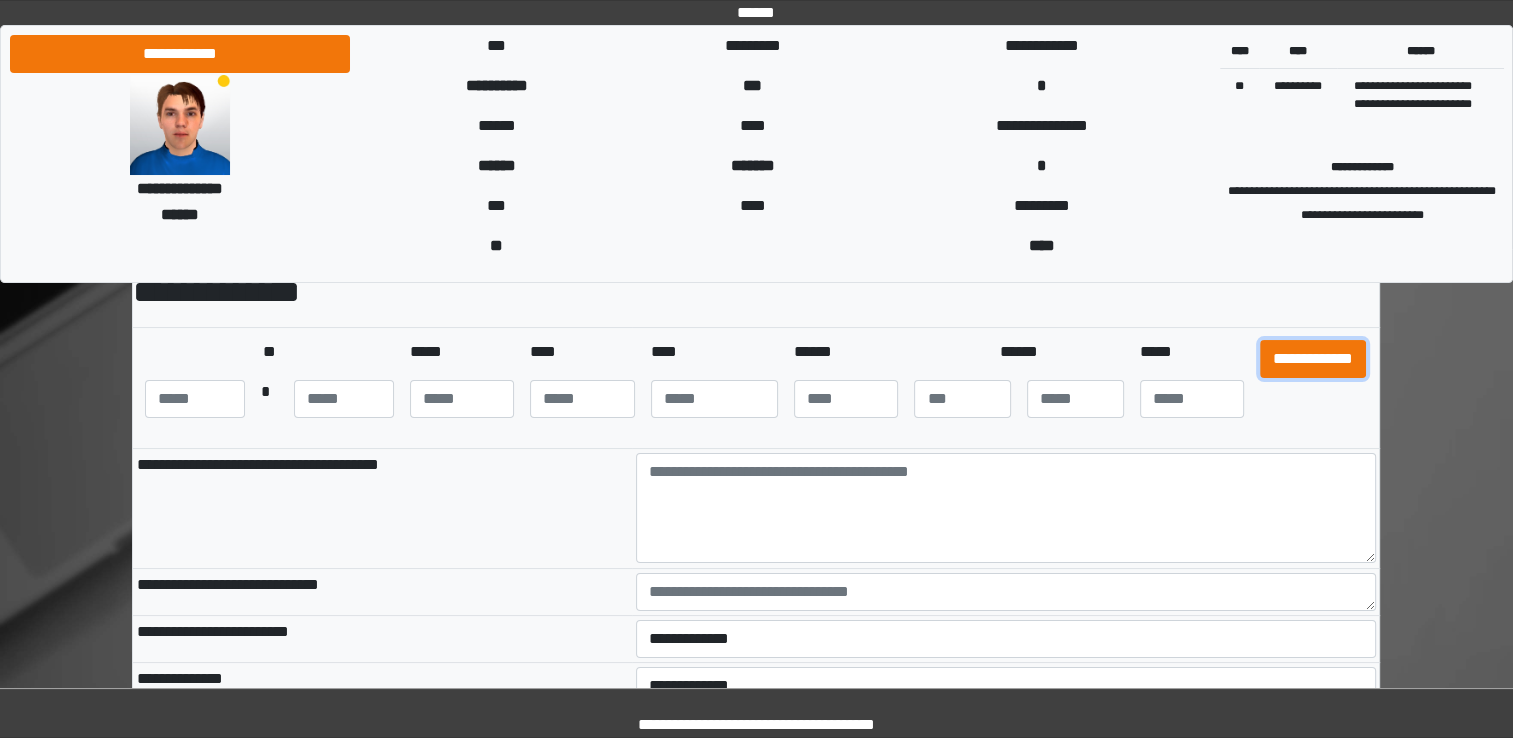 click on "**********" at bounding box center [1313, 359] 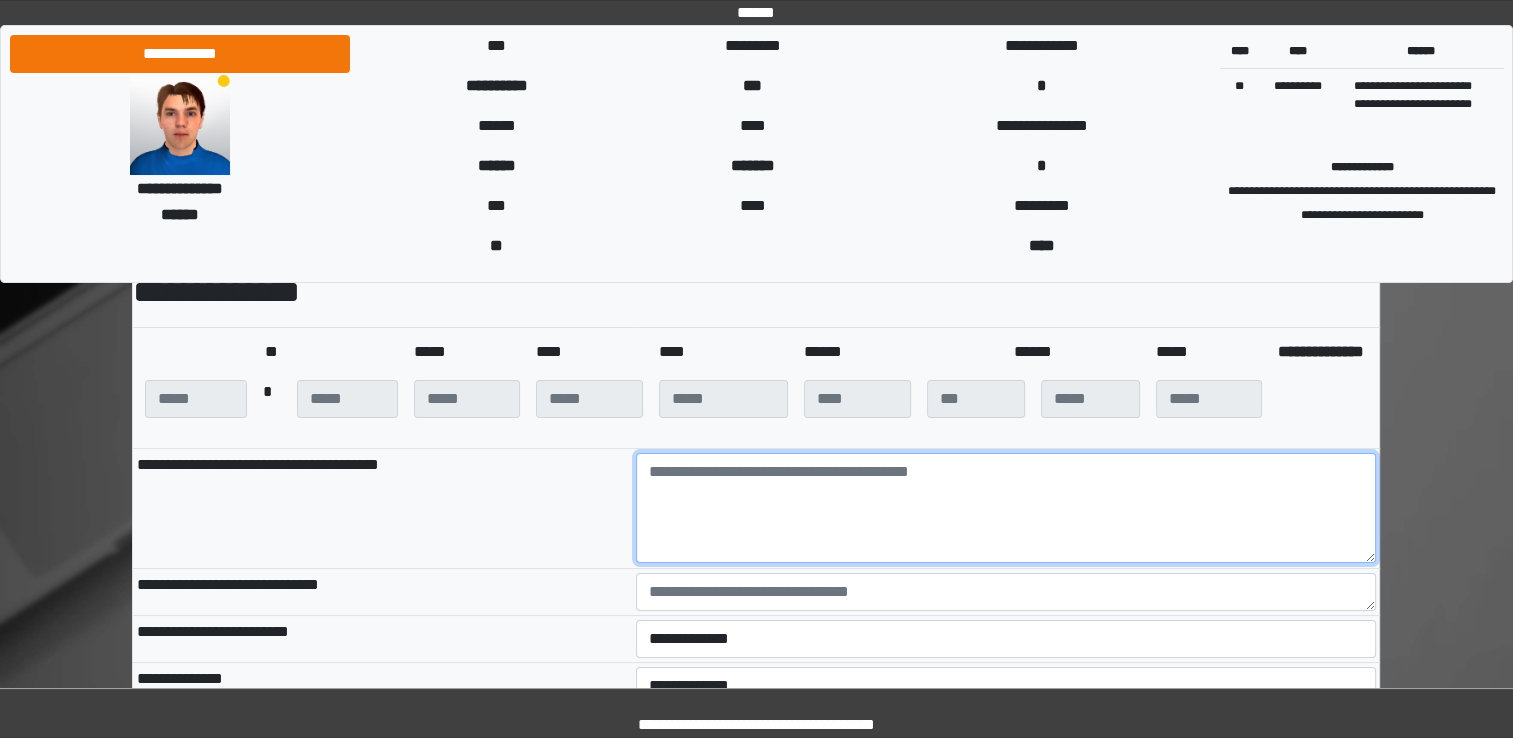 click at bounding box center [1006, 508] 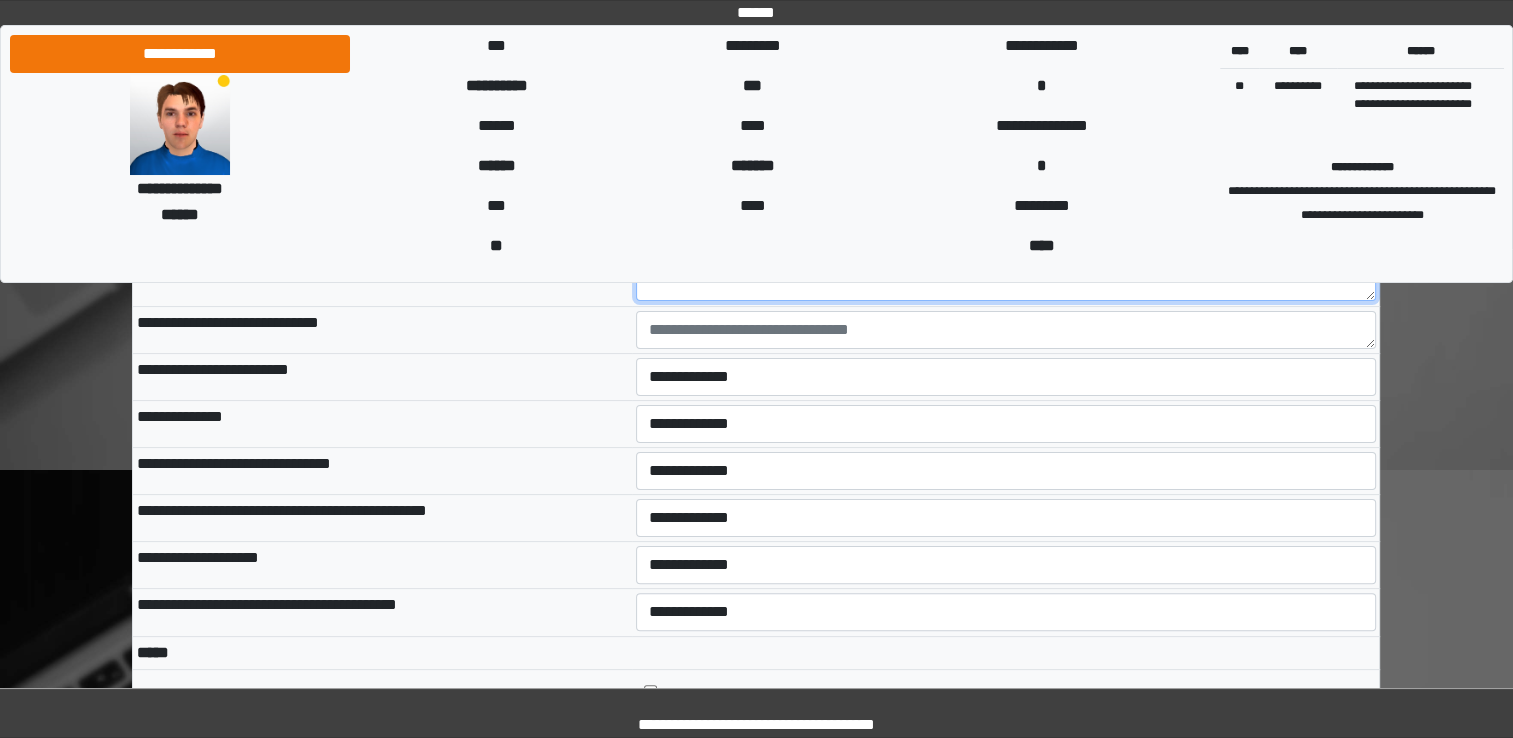scroll, scrollTop: 388, scrollLeft: 0, axis: vertical 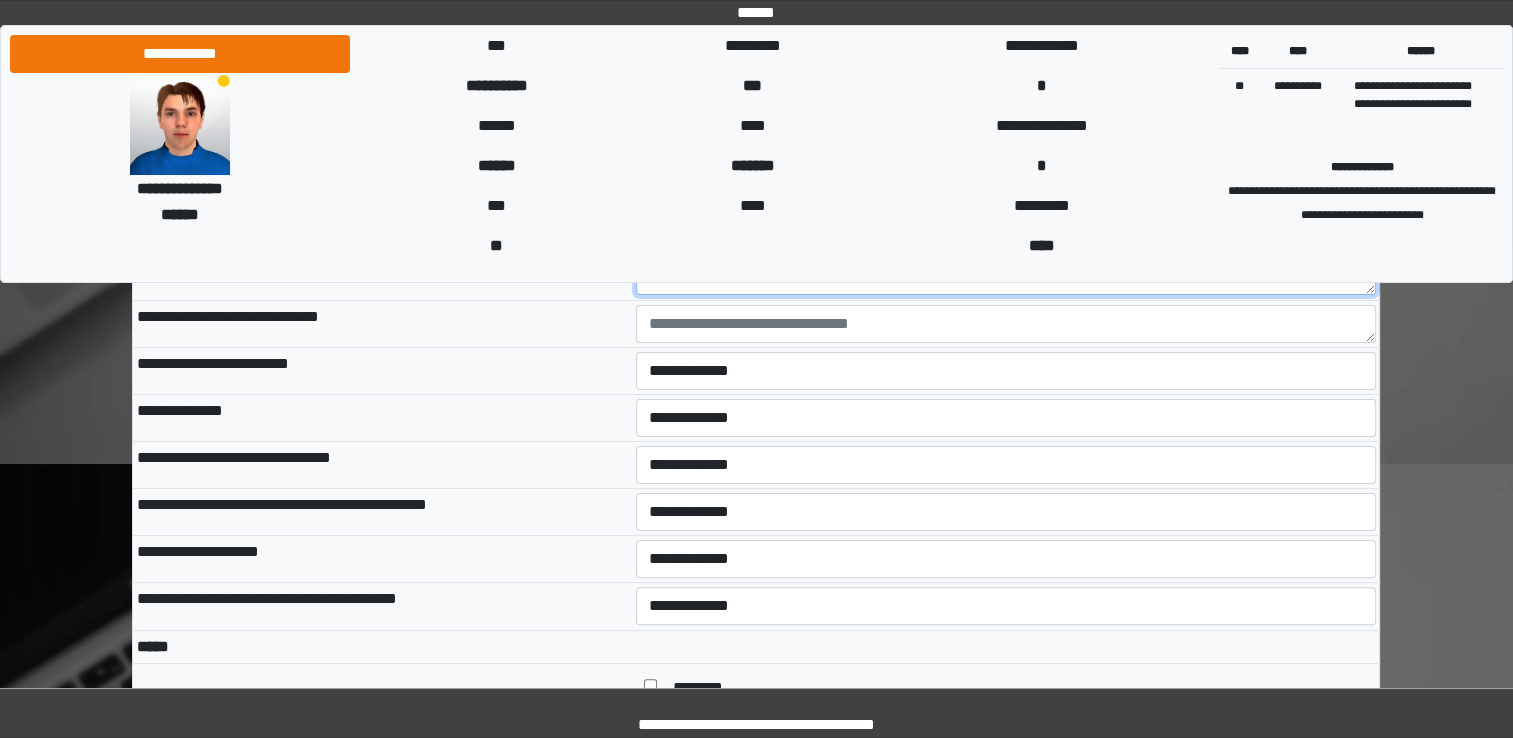 type on "**********" 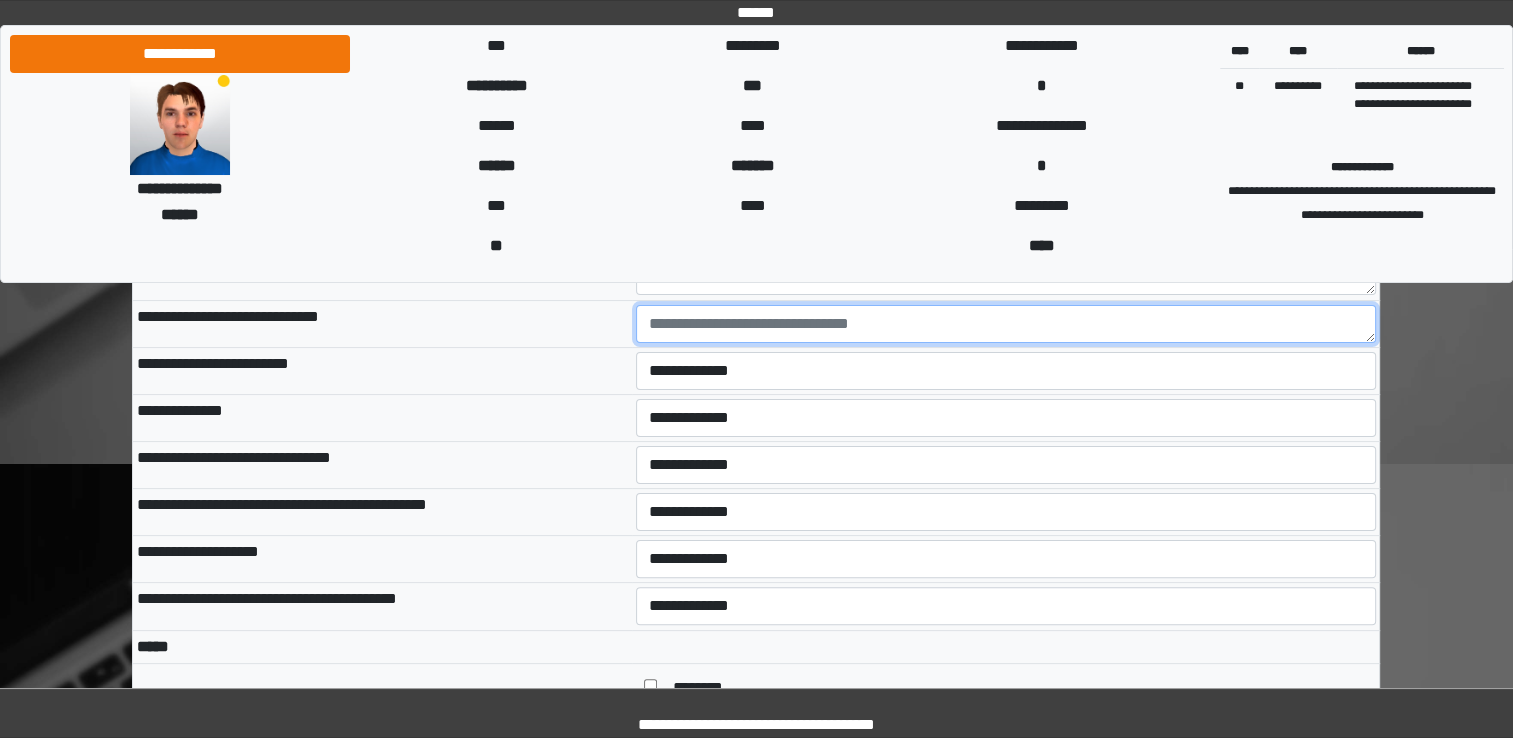 click at bounding box center [1006, 324] 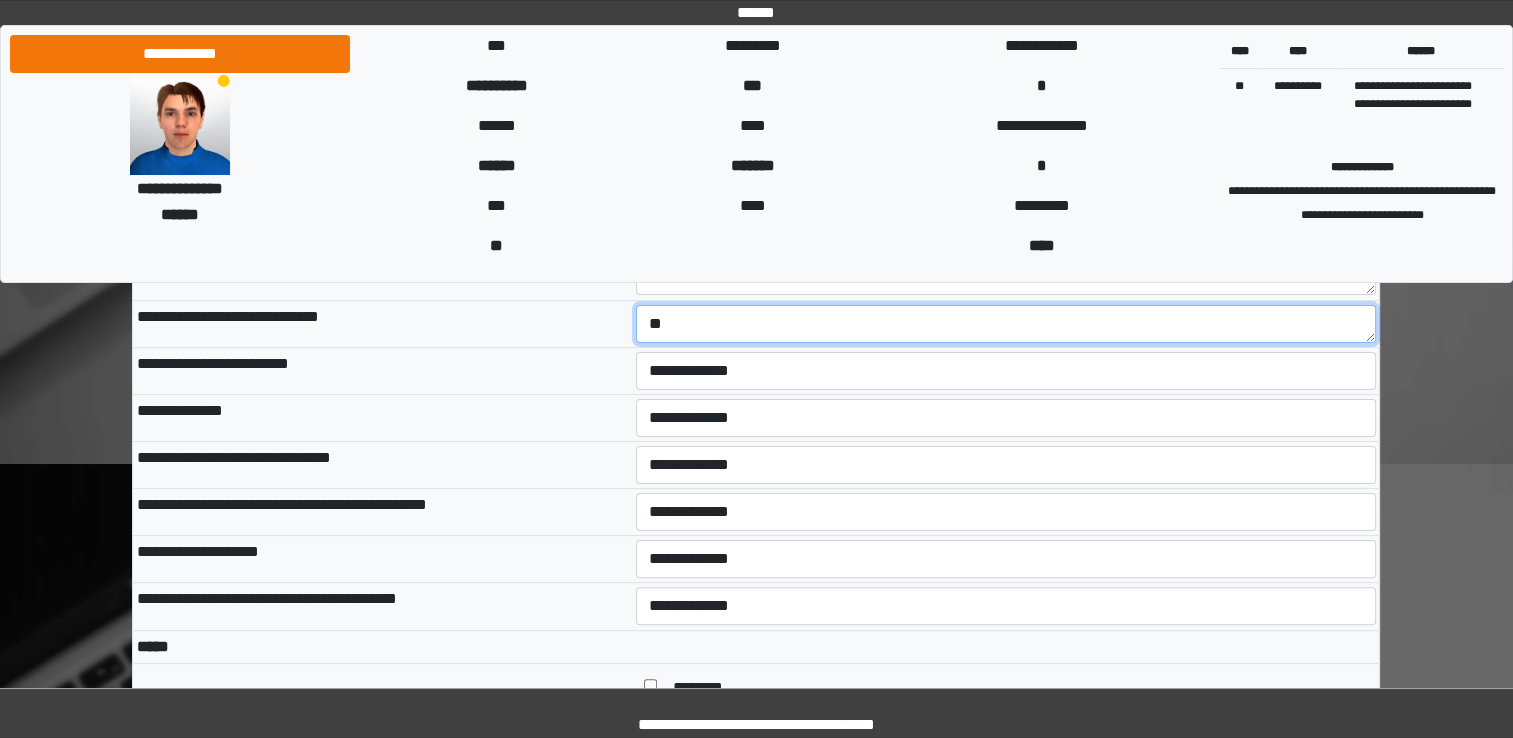 type on "*" 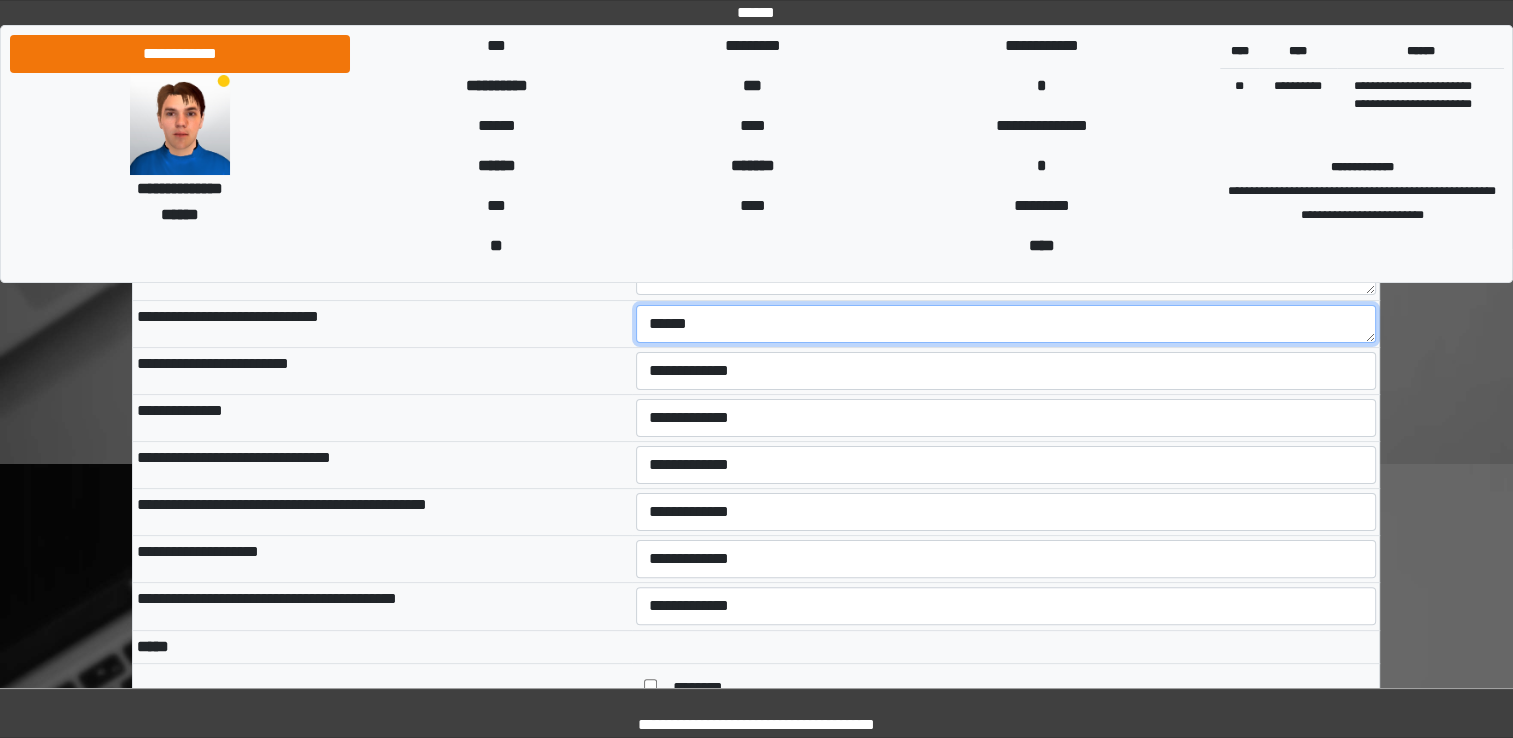 type on "******" 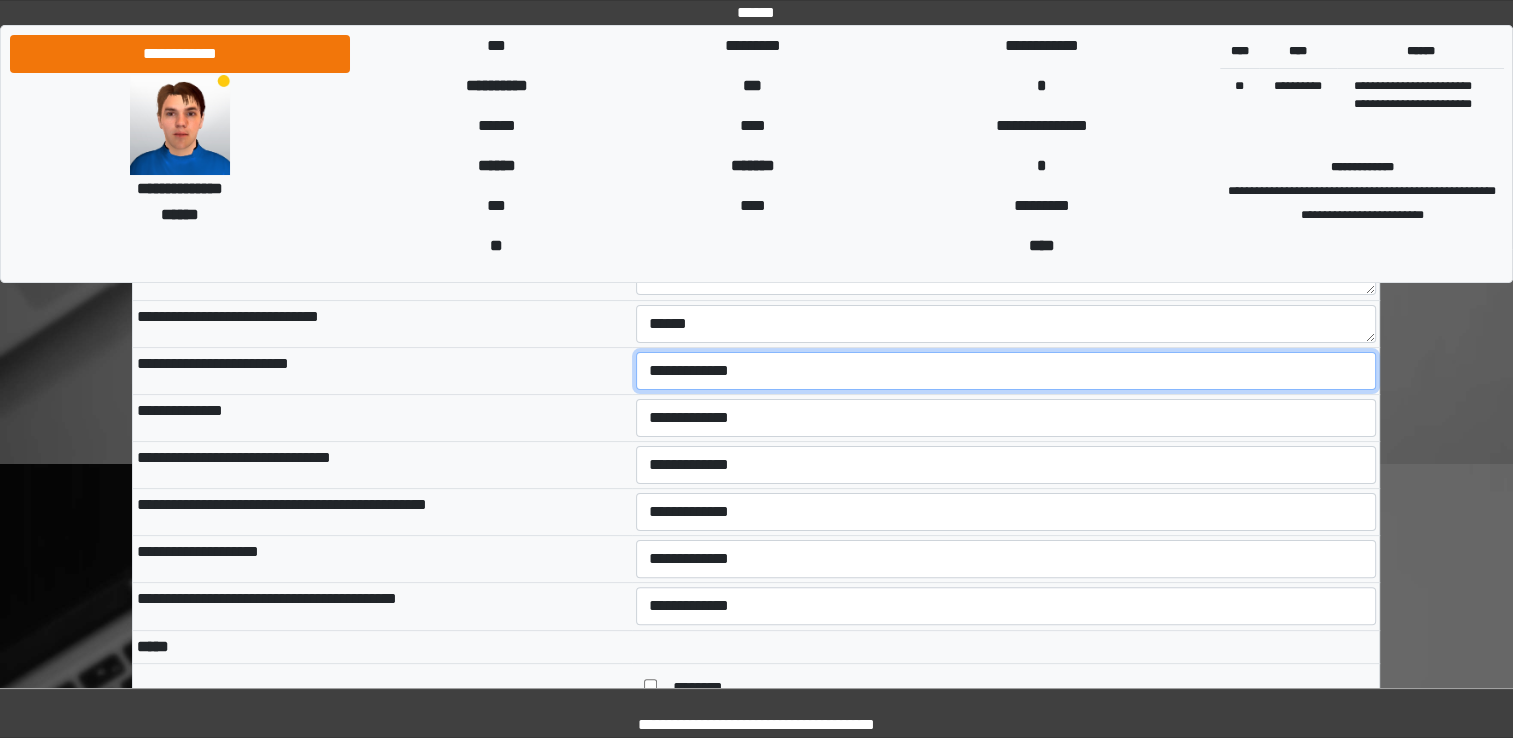 click on "**********" at bounding box center (1006, 371) 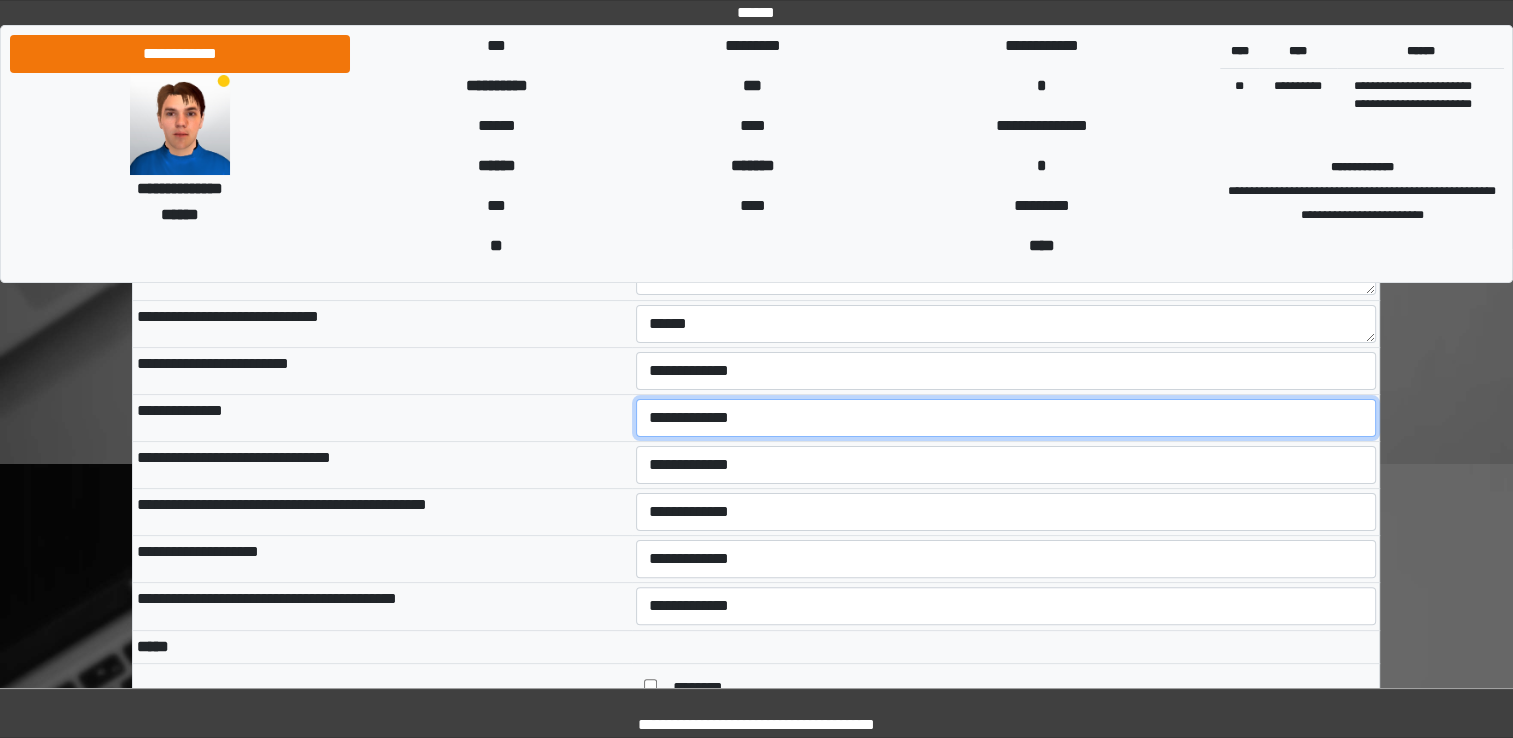 click on "**********" at bounding box center (1006, 418) 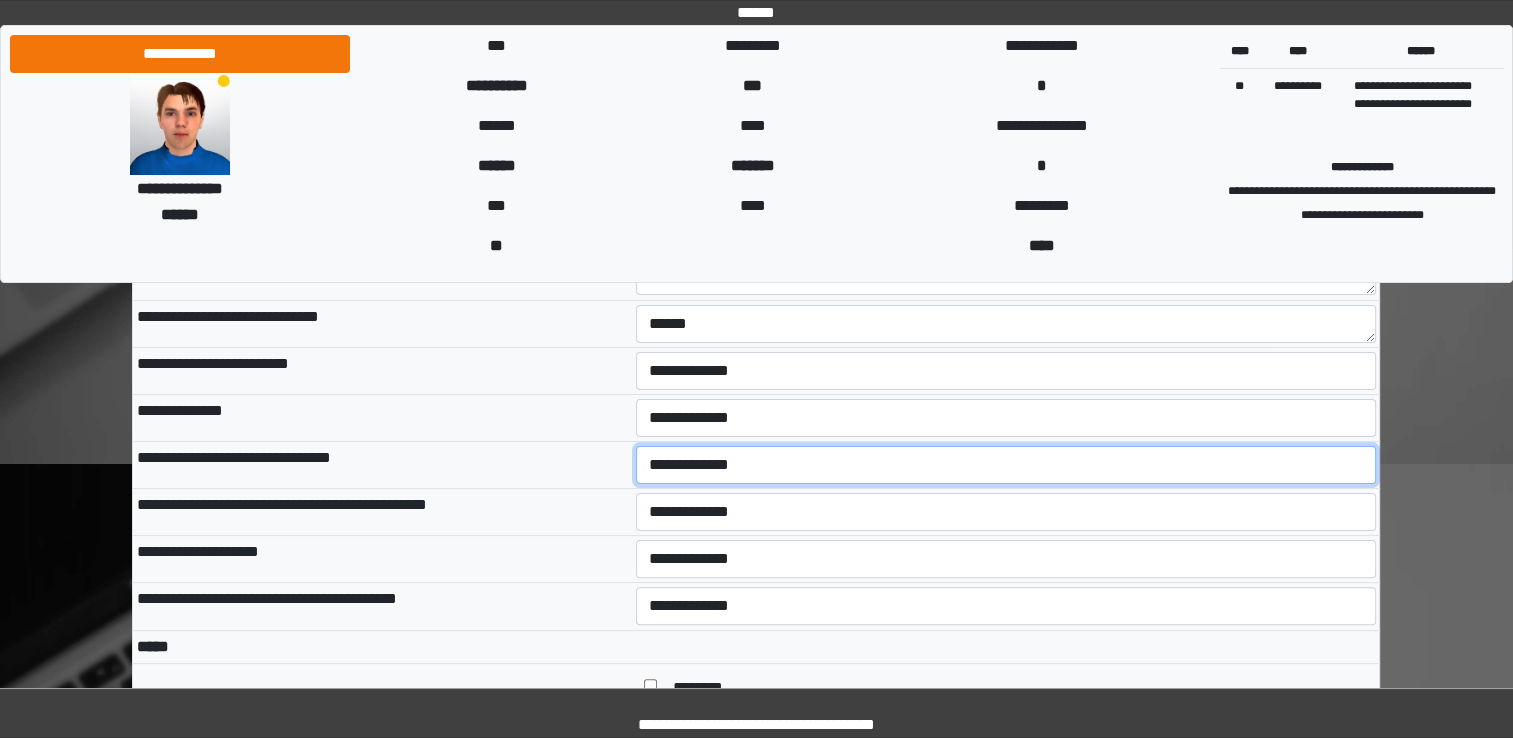 click on "**********" at bounding box center [1006, 465] 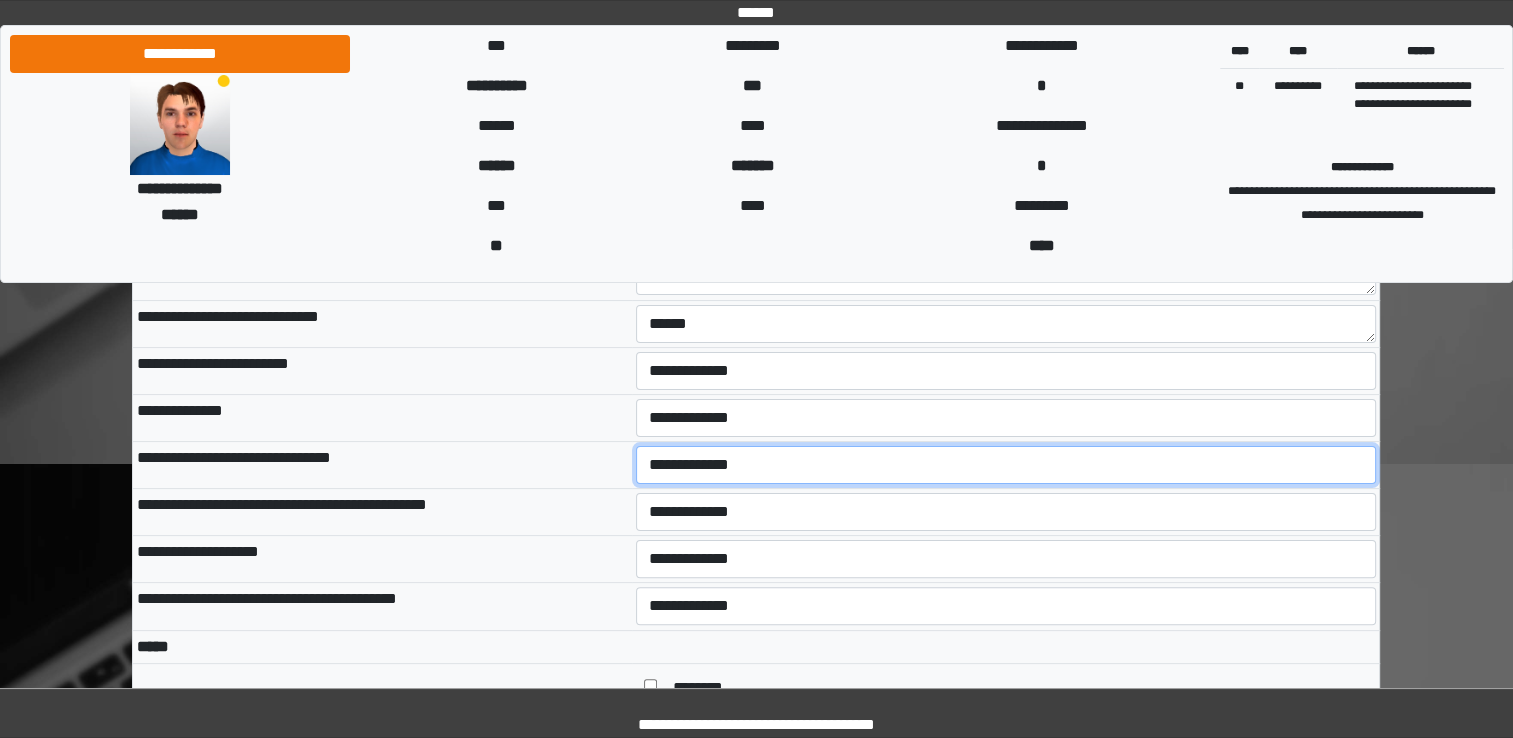 select on "*" 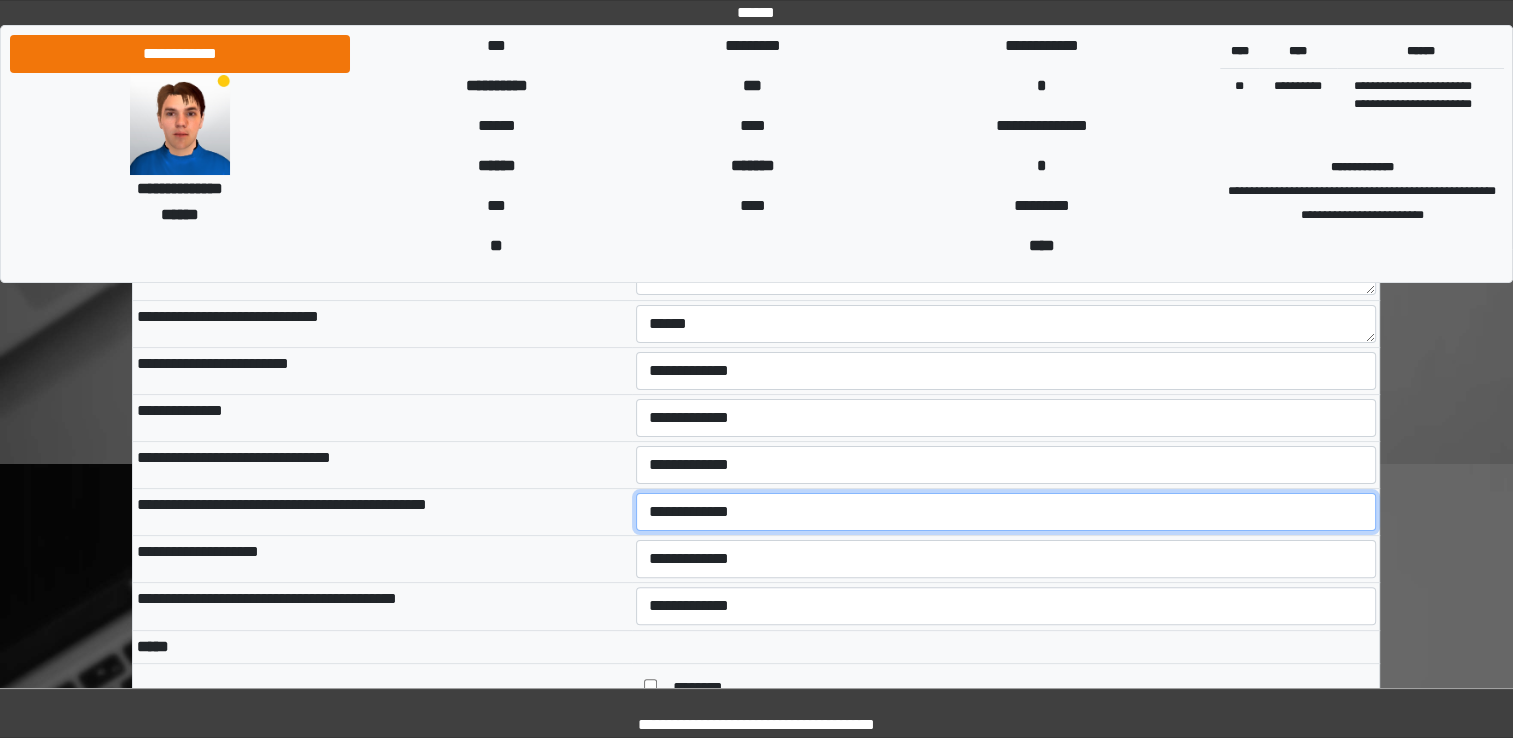 click on "**********" at bounding box center (1006, 512) 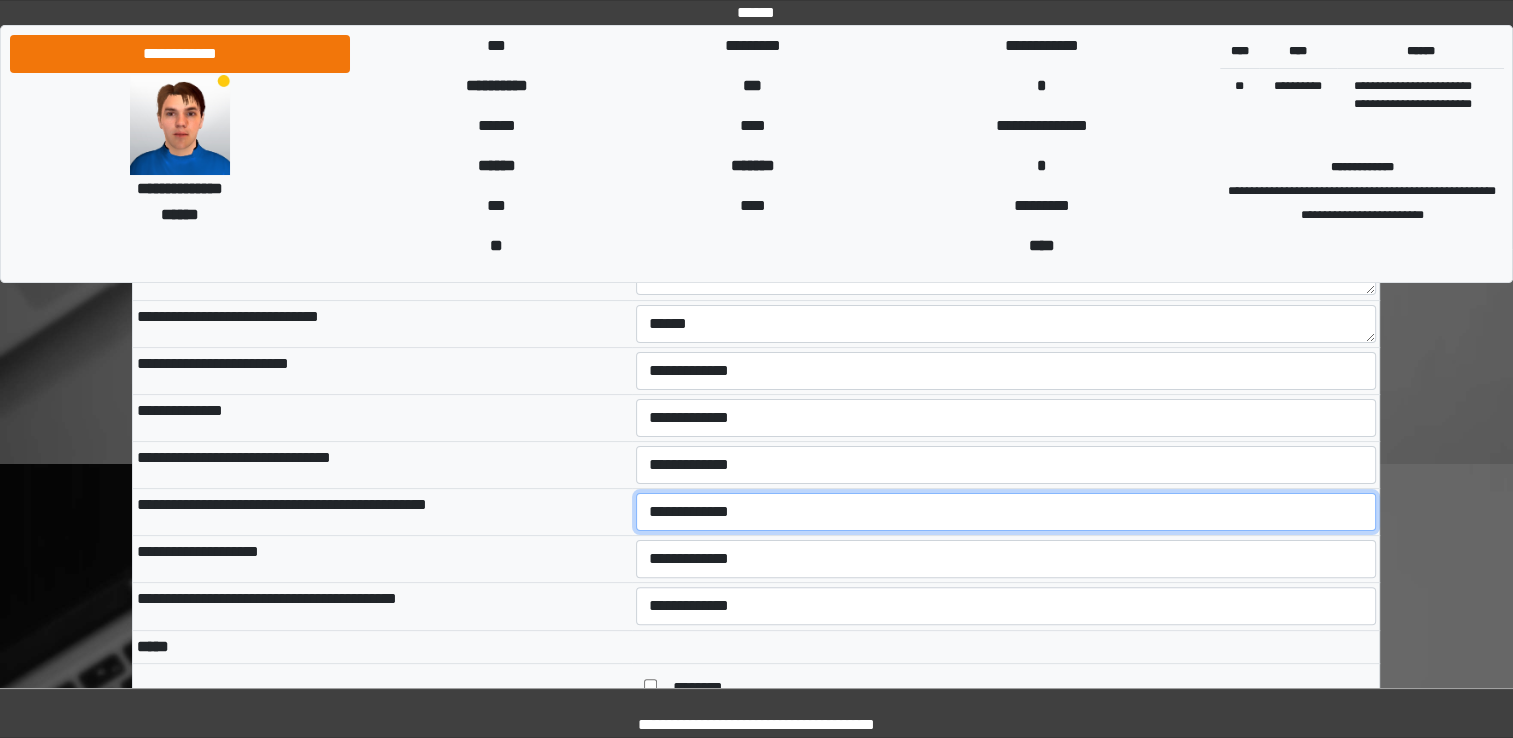 select on "*" 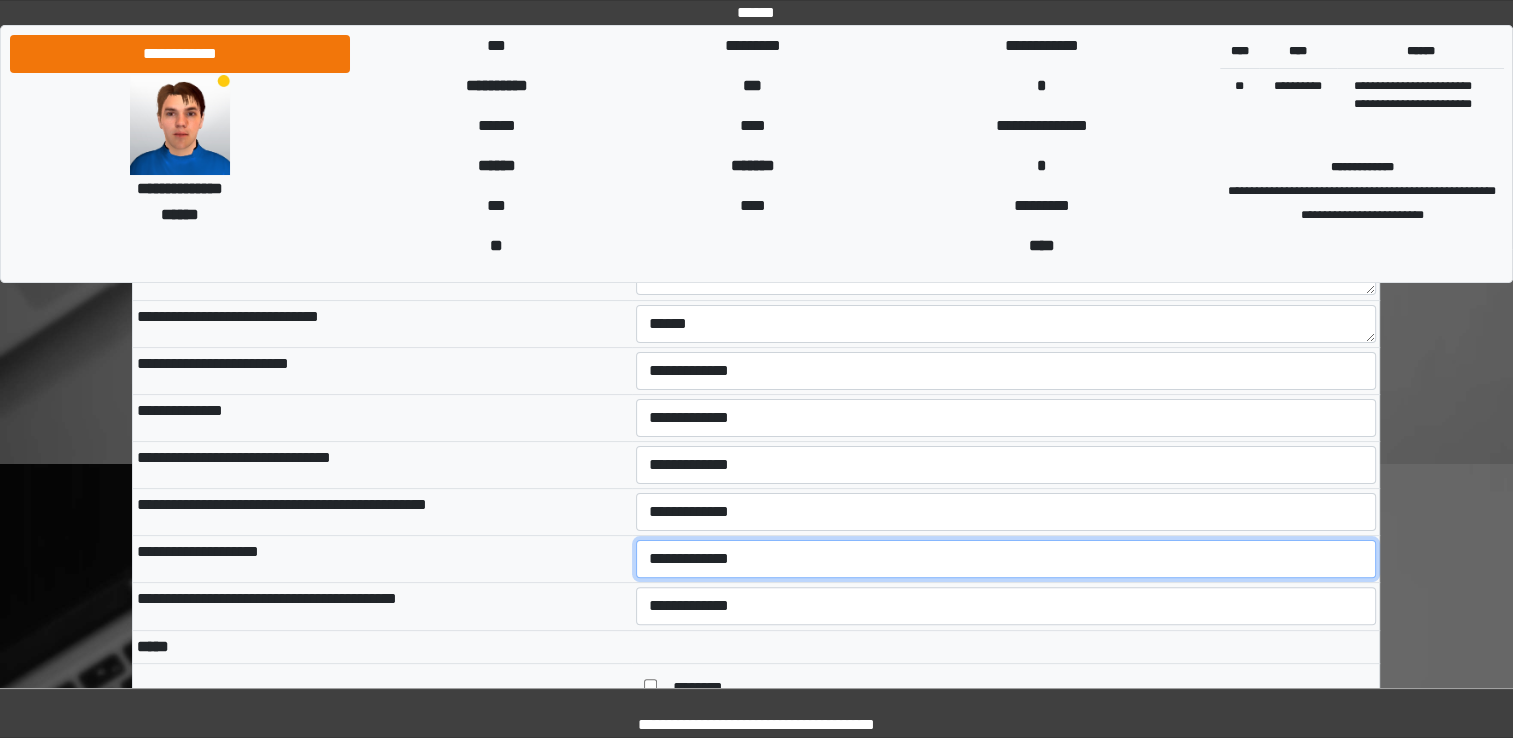 click on "**********" at bounding box center [1006, 559] 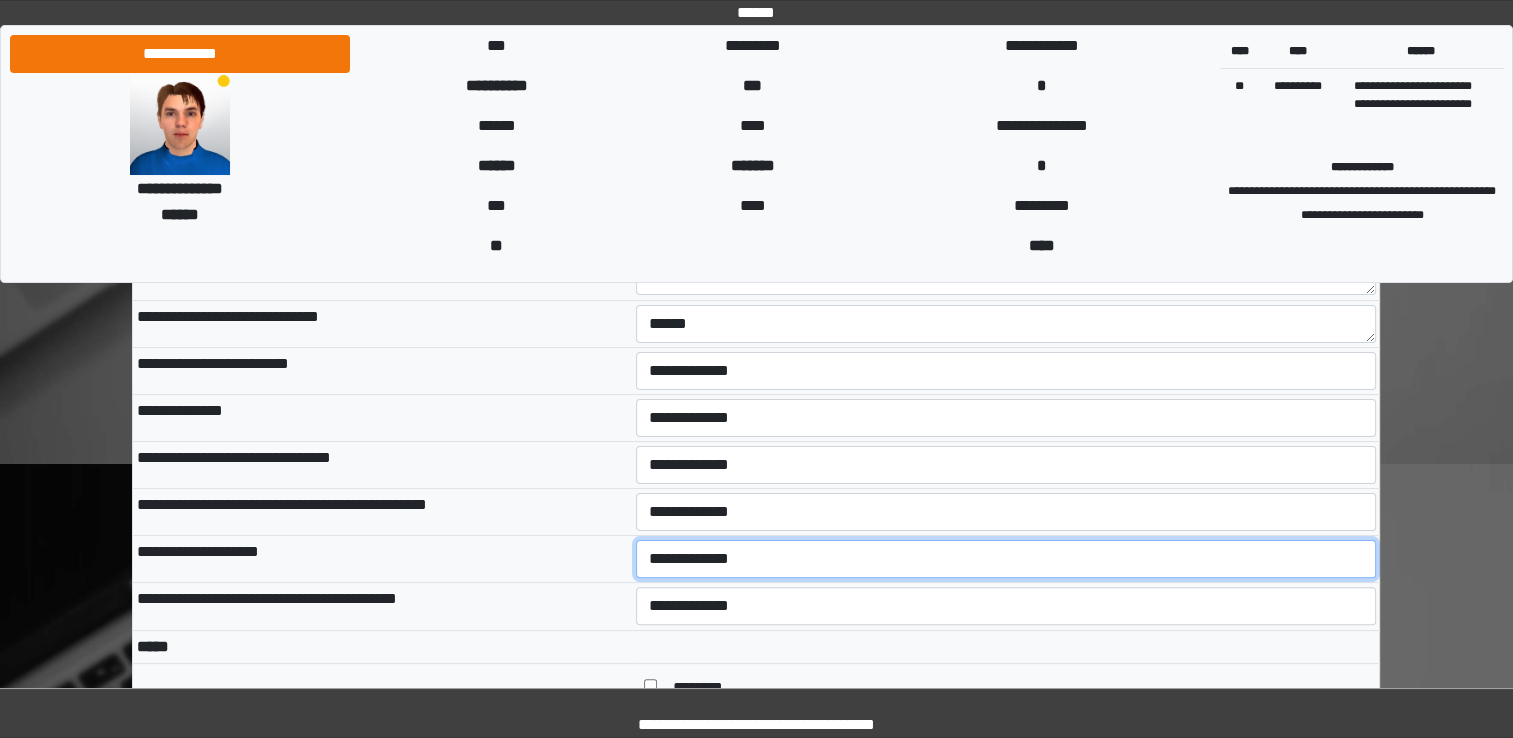 select on "*" 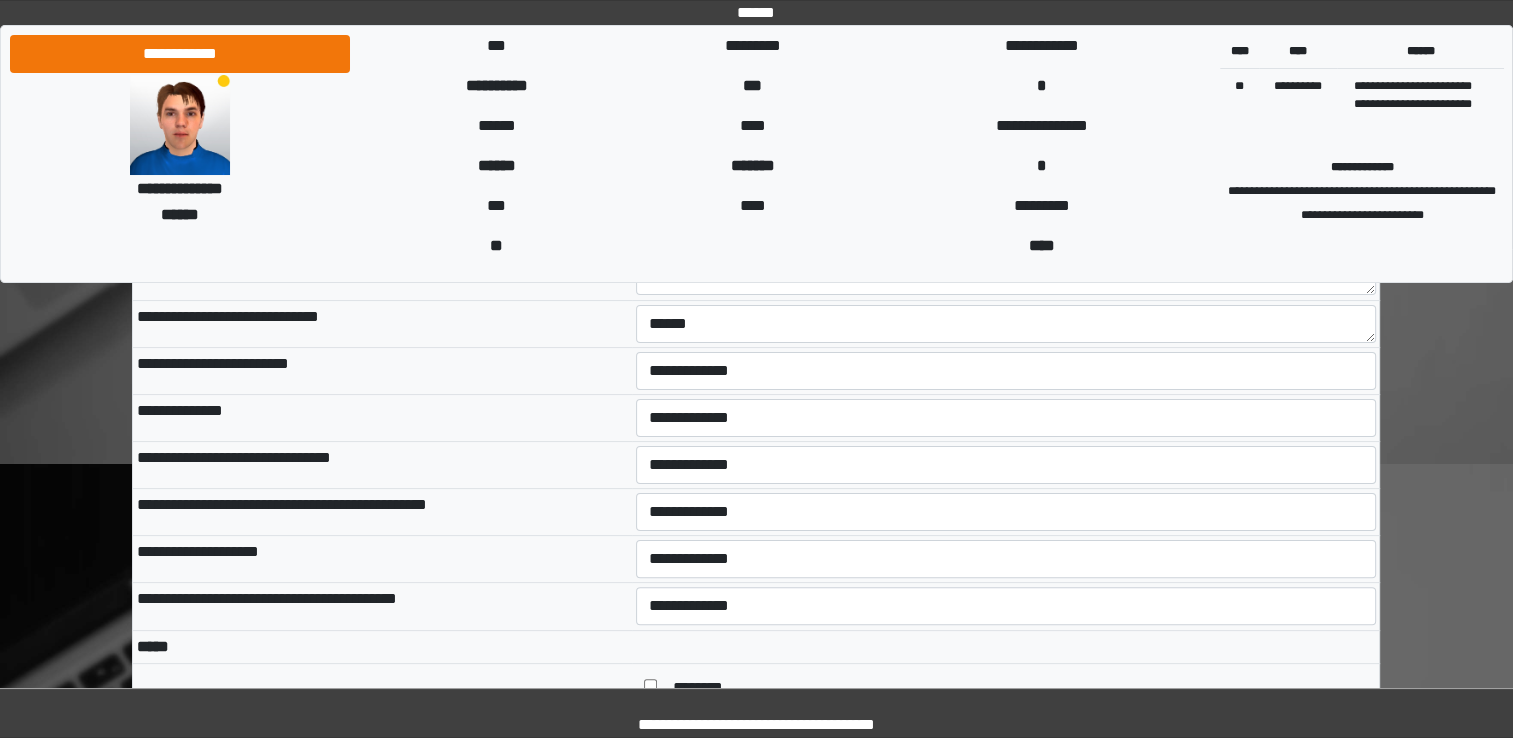 click on "**********" at bounding box center (1006, 606) 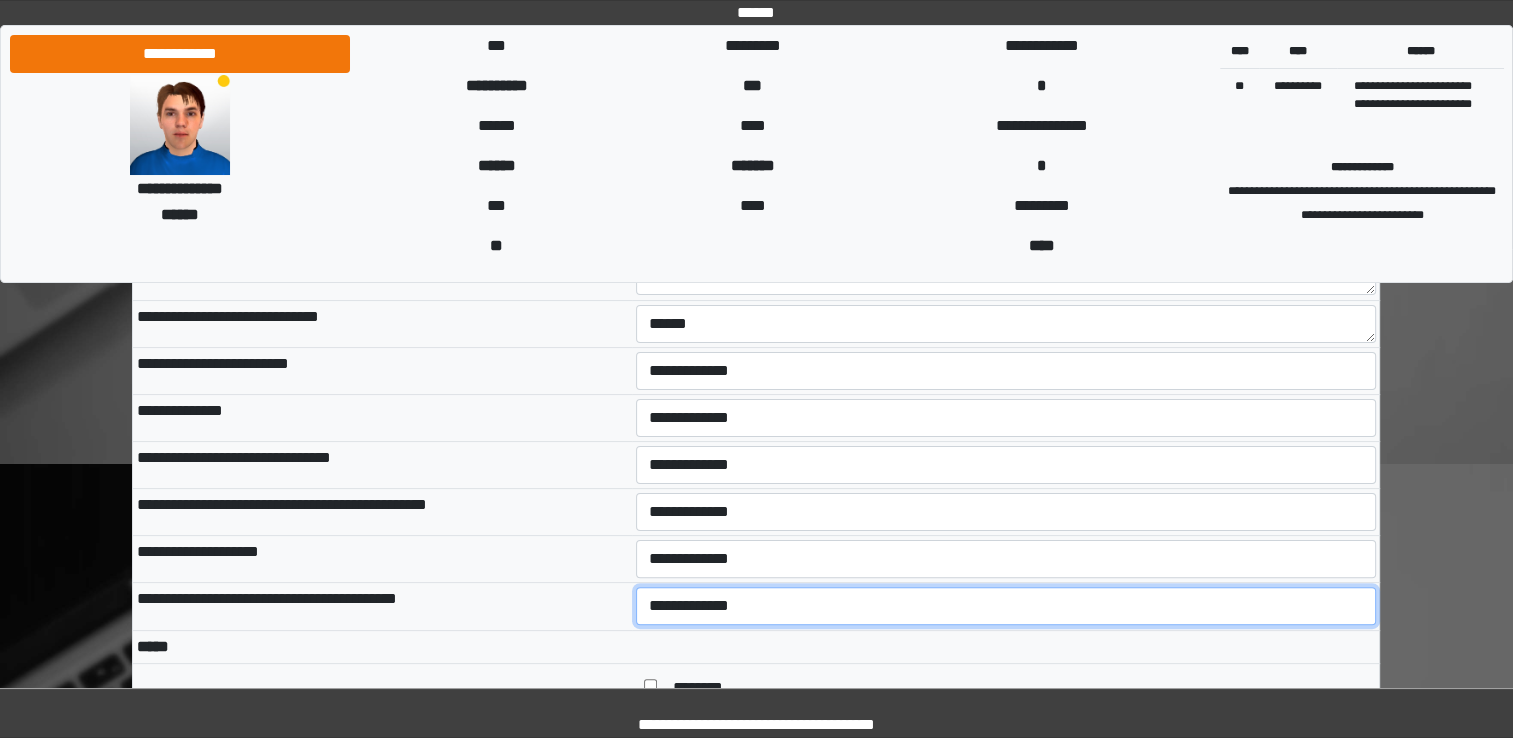 click on "**********" at bounding box center [1006, 606] 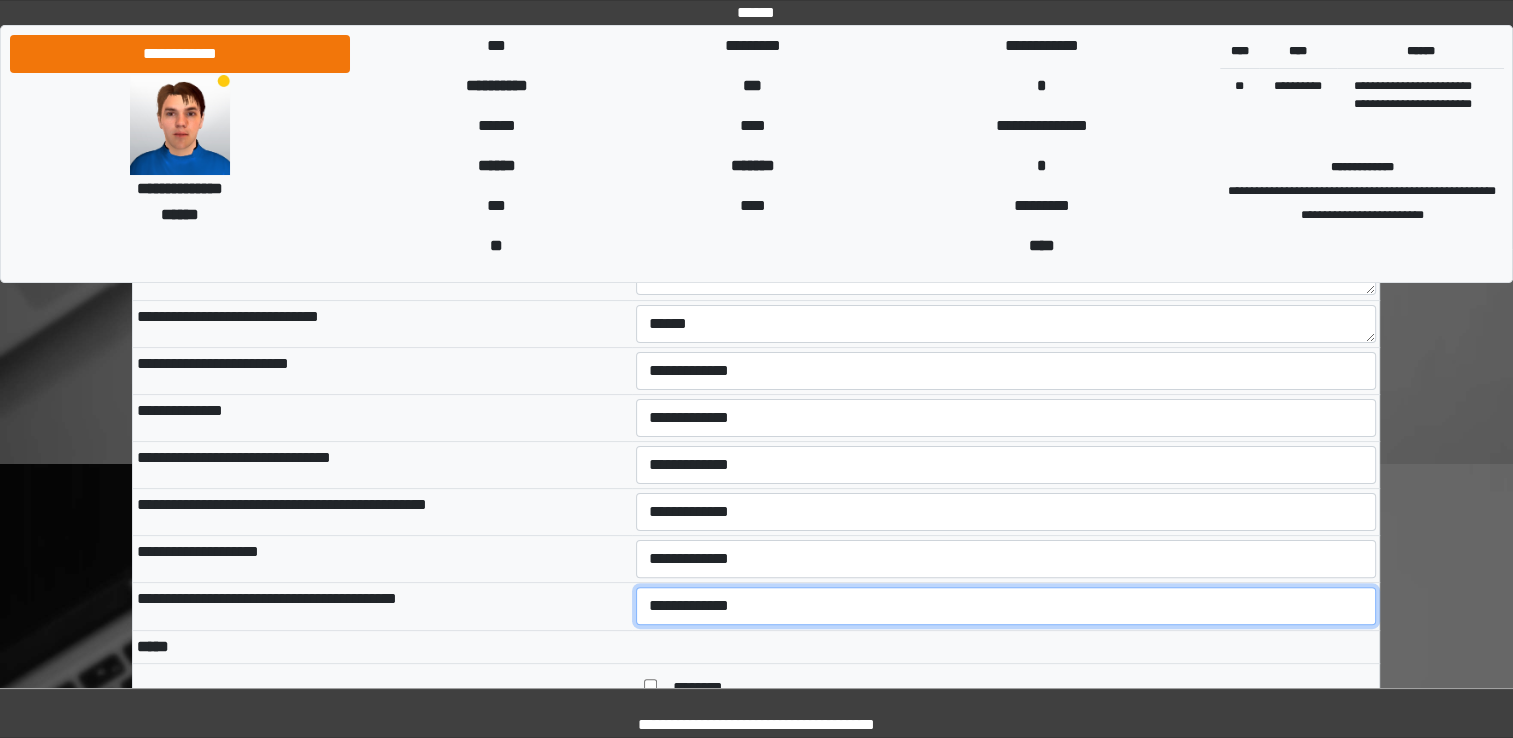 select on "*" 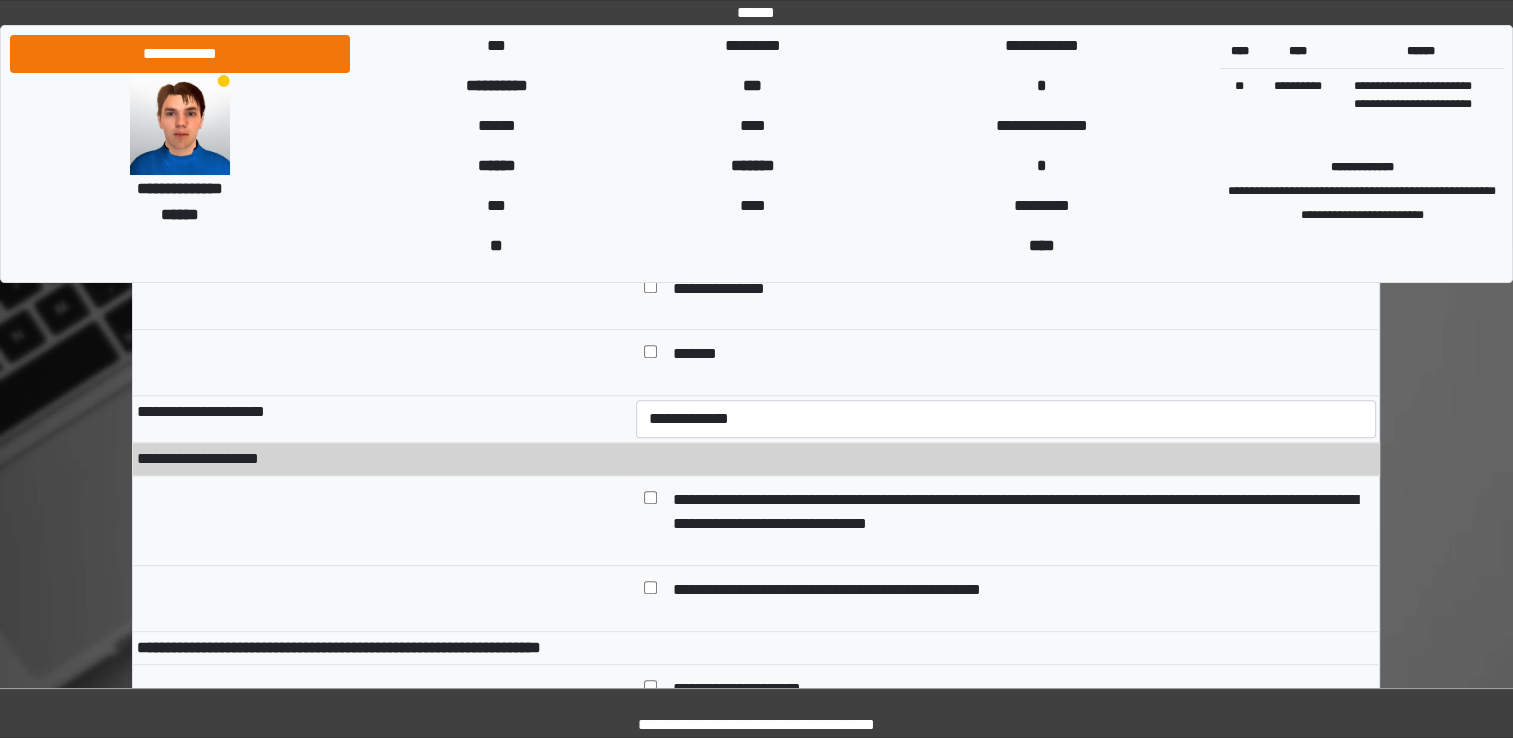scroll, scrollTop: 990, scrollLeft: 0, axis: vertical 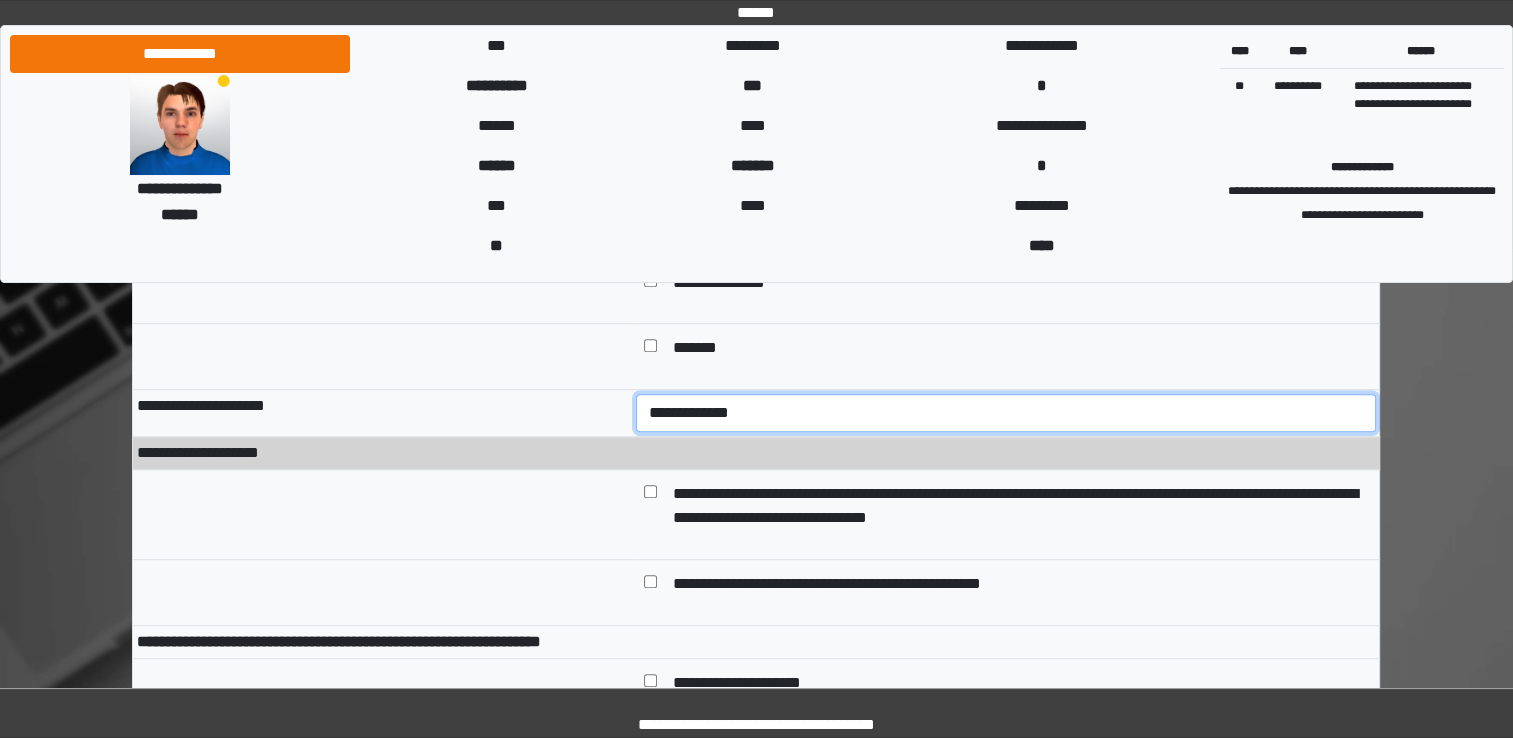 click on "**********" at bounding box center (1006, 413) 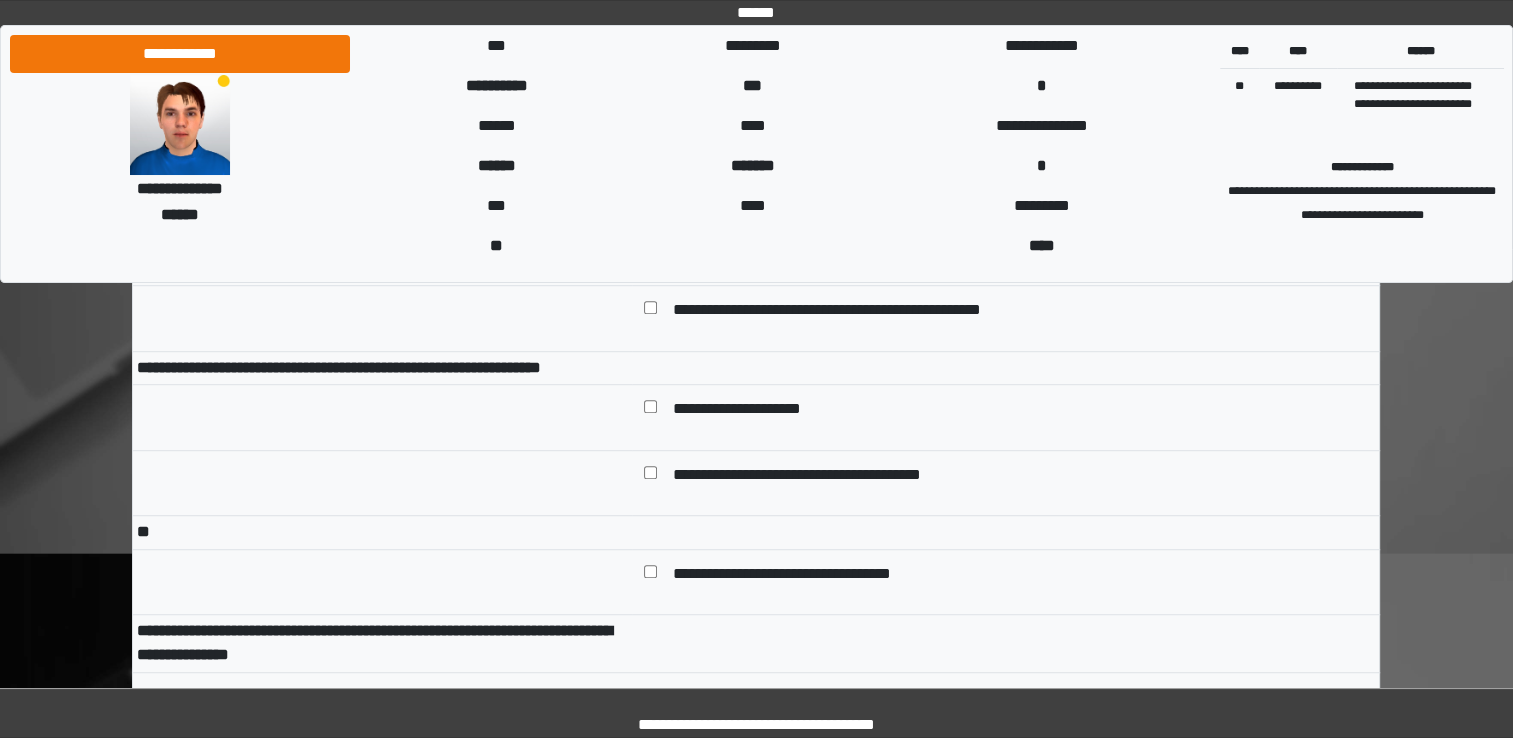 scroll, scrollTop: 1264, scrollLeft: 0, axis: vertical 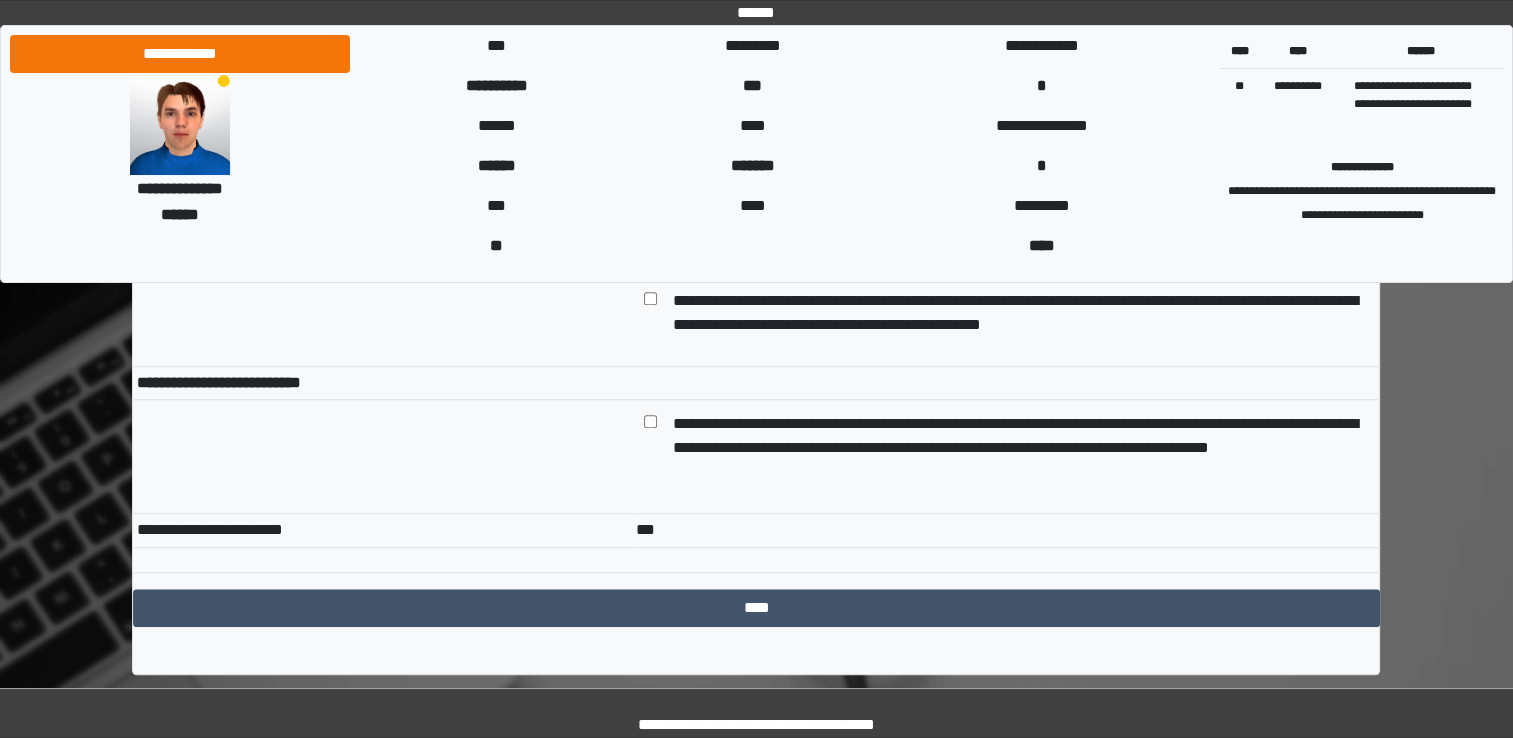 click at bounding box center (650, 448) 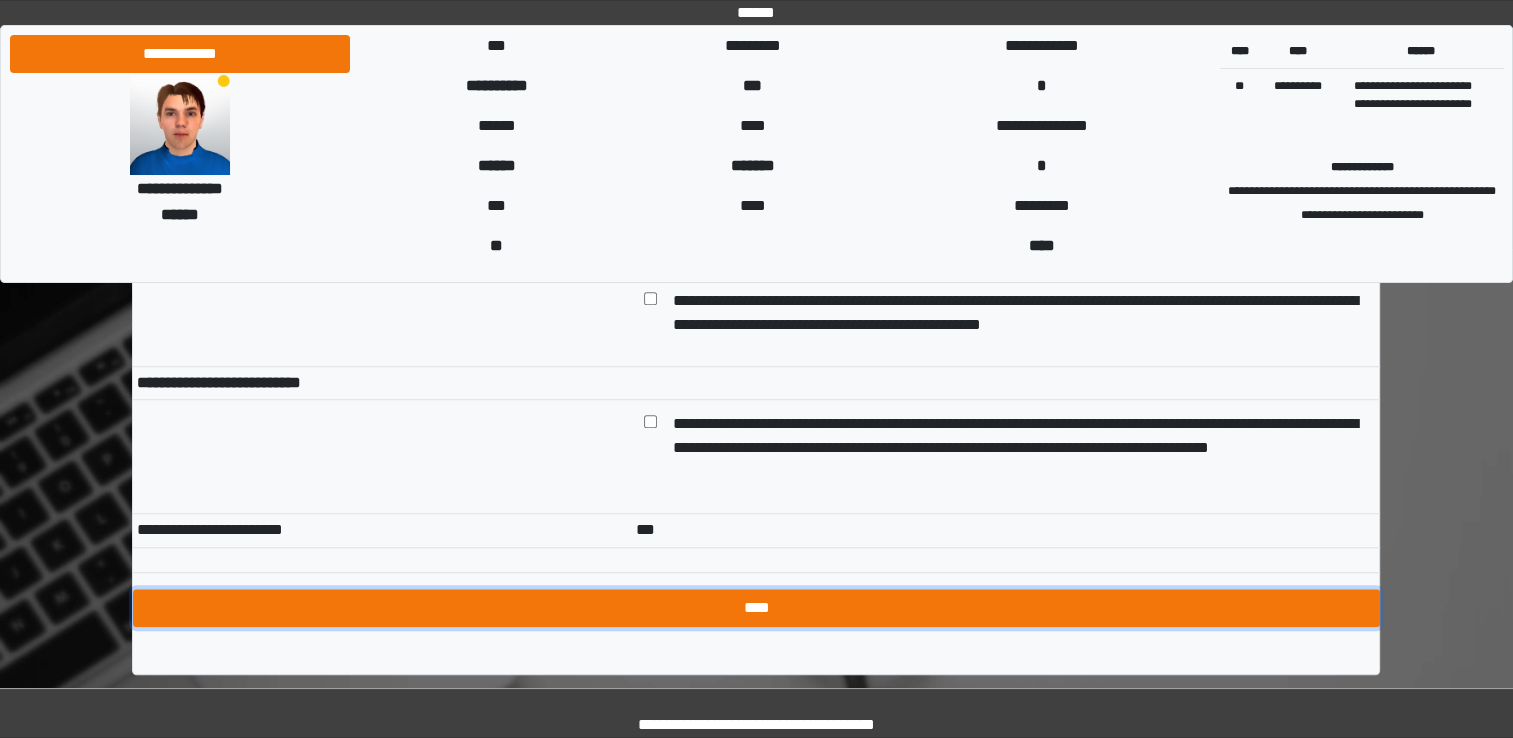 click on "****" at bounding box center [756, 608] 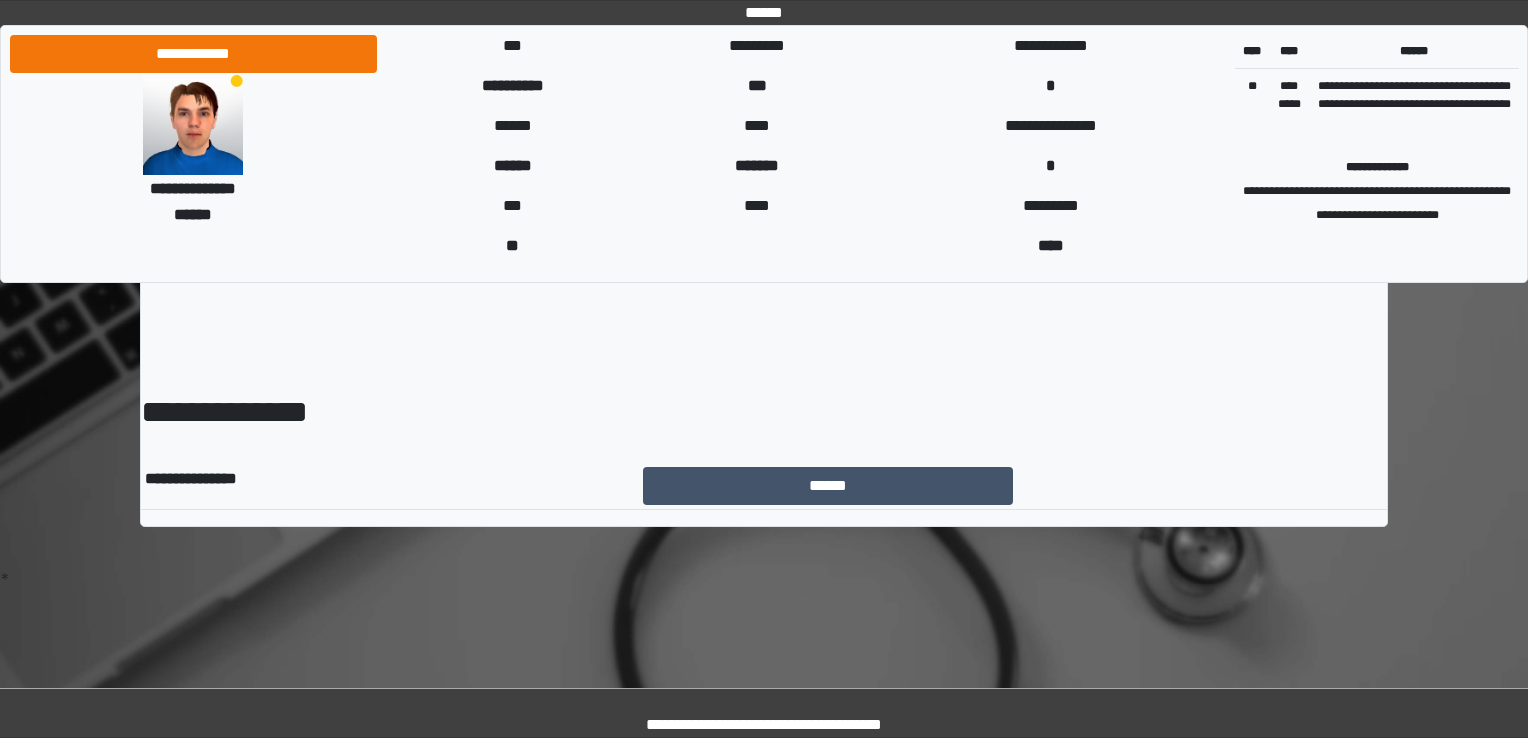 scroll, scrollTop: 0, scrollLeft: 0, axis: both 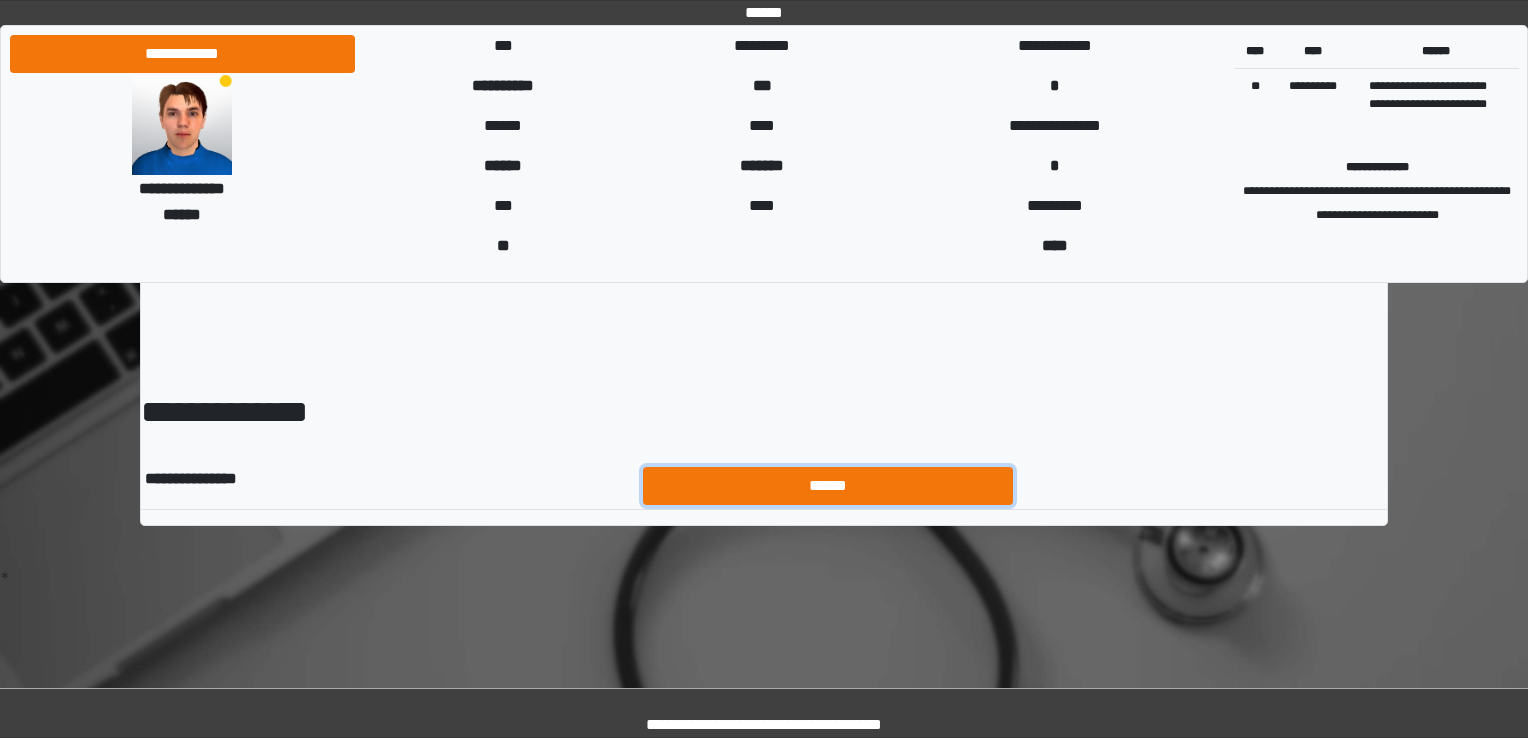 click on "******" at bounding box center (828, 486) 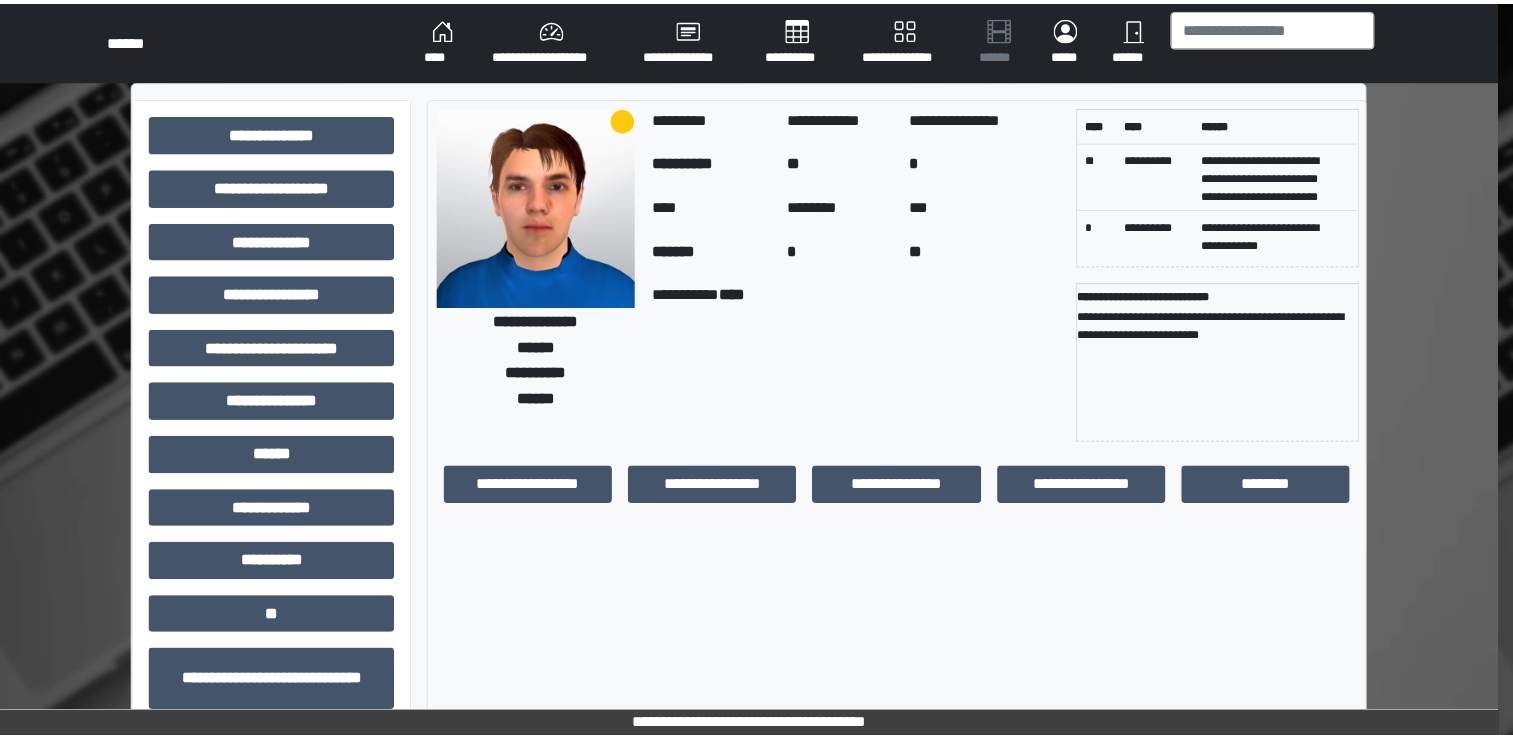 scroll, scrollTop: 0, scrollLeft: 0, axis: both 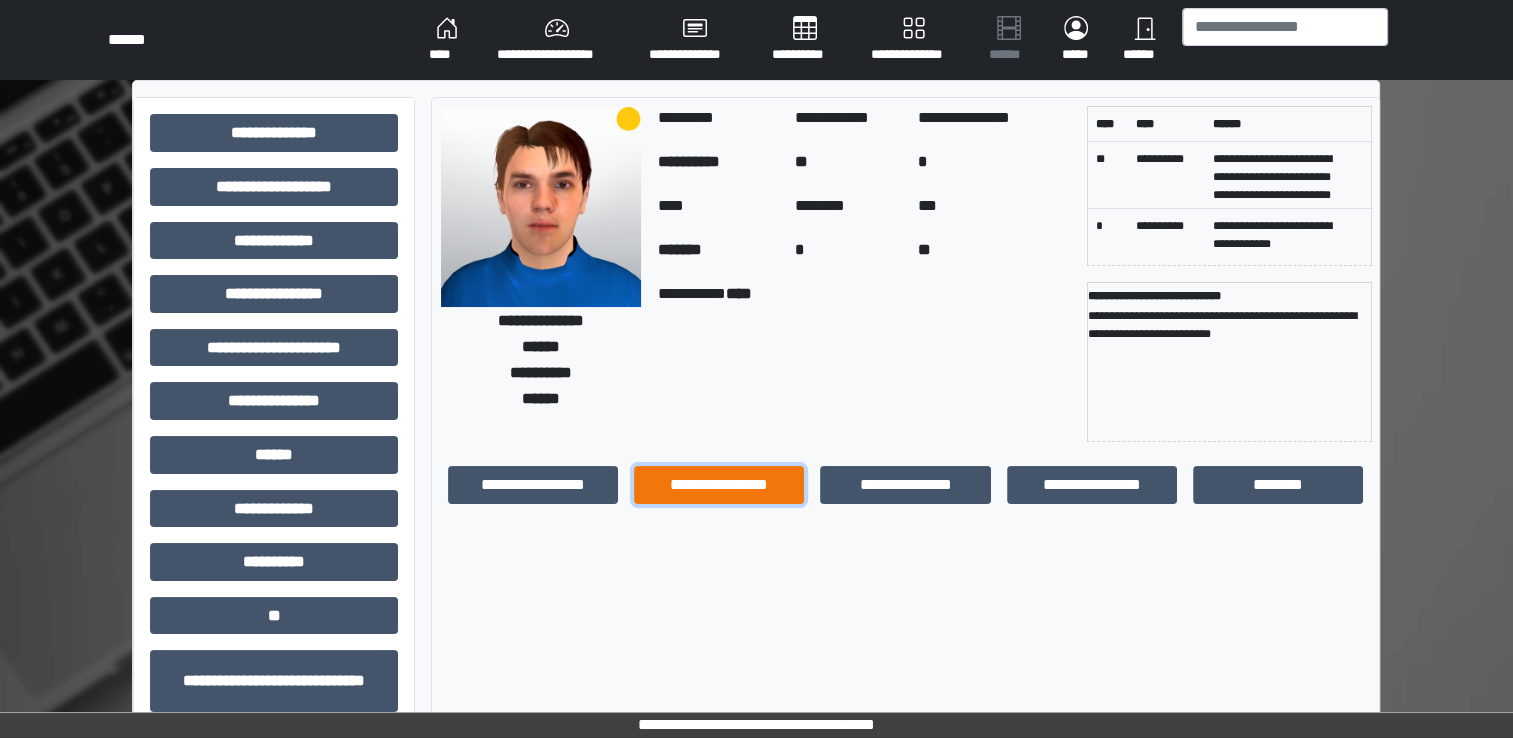 click on "**********" at bounding box center (719, 485) 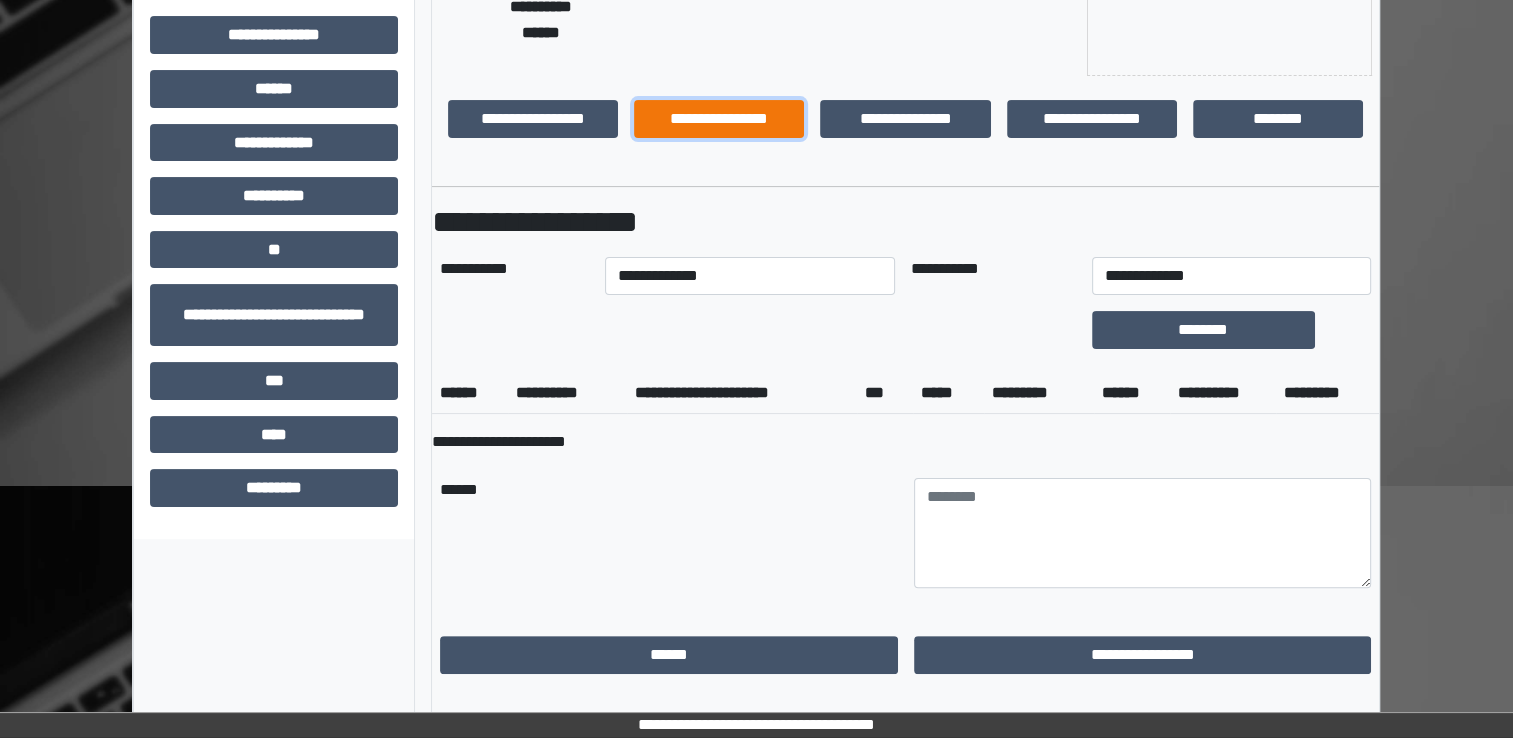 scroll, scrollTop: 374, scrollLeft: 0, axis: vertical 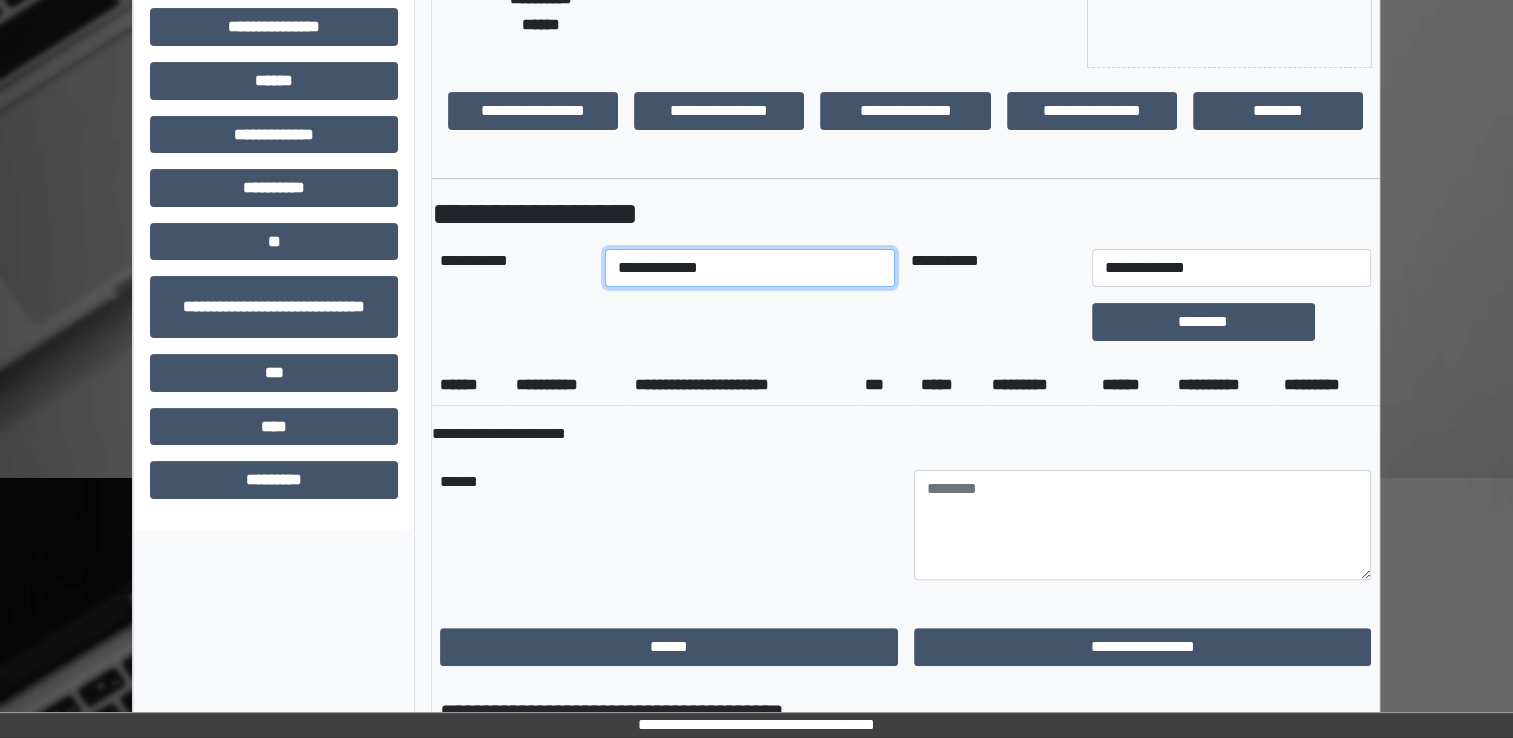 click on "**********" at bounding box center [750, 268] 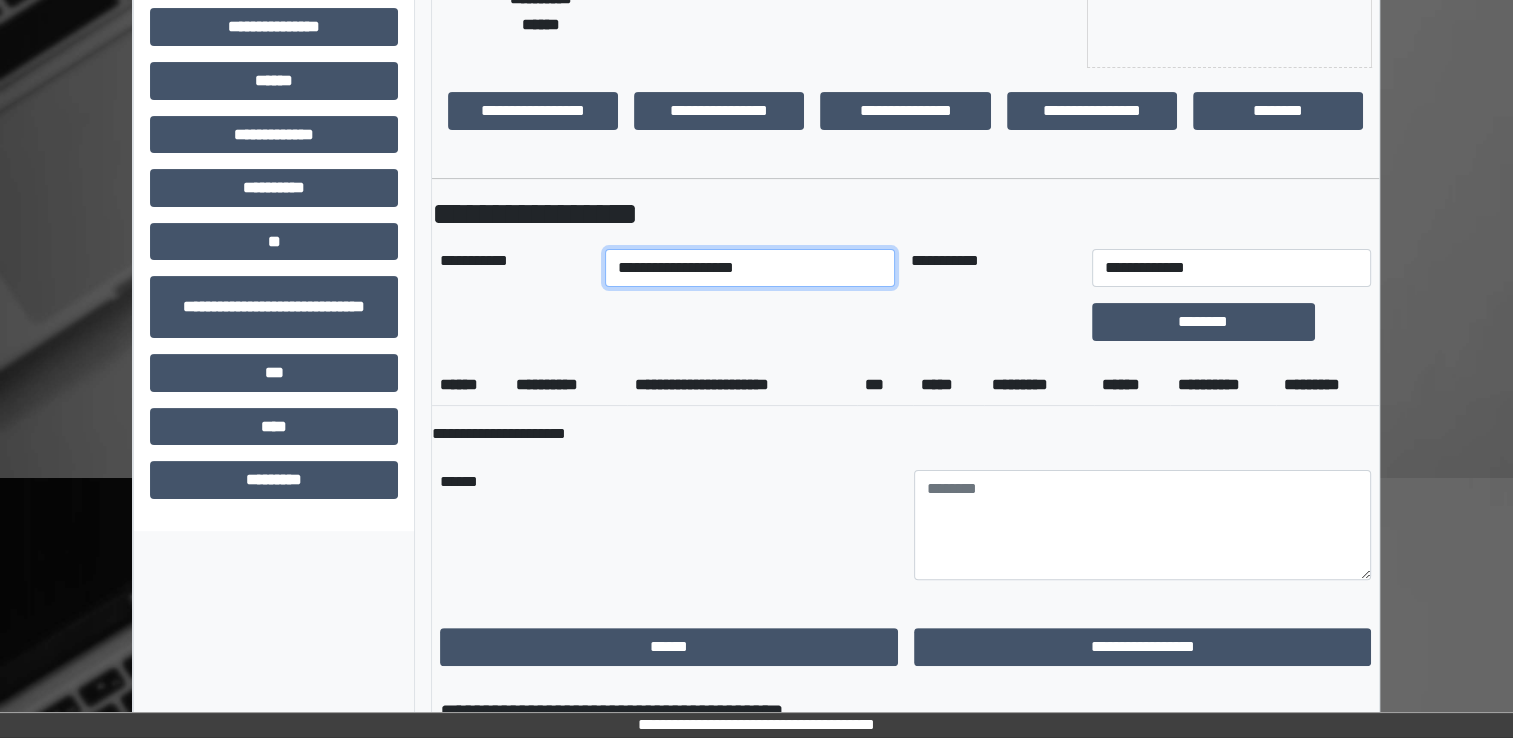 click on "**********" at bounding box center (750, 268) 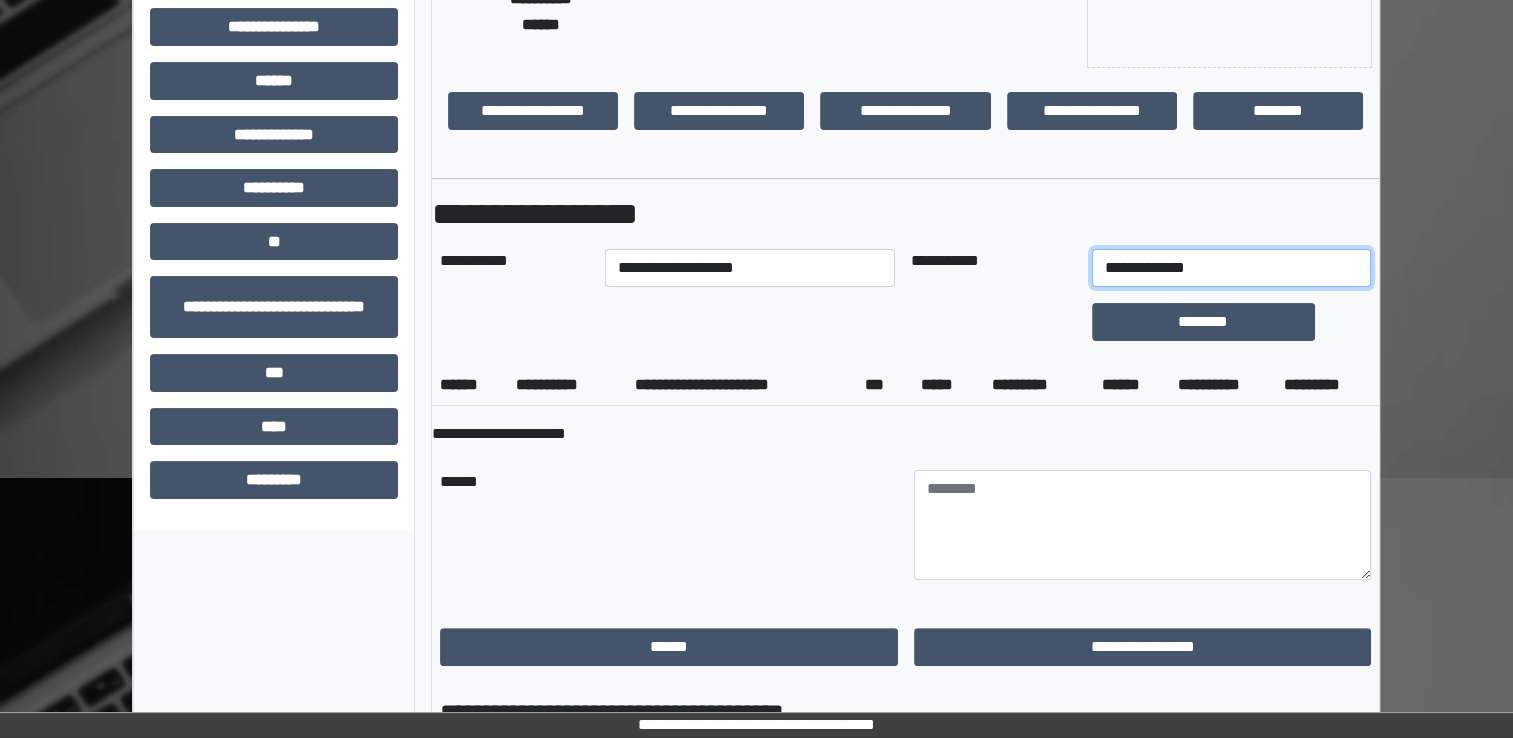 click on "**********" at bounding box center (1231, 268) 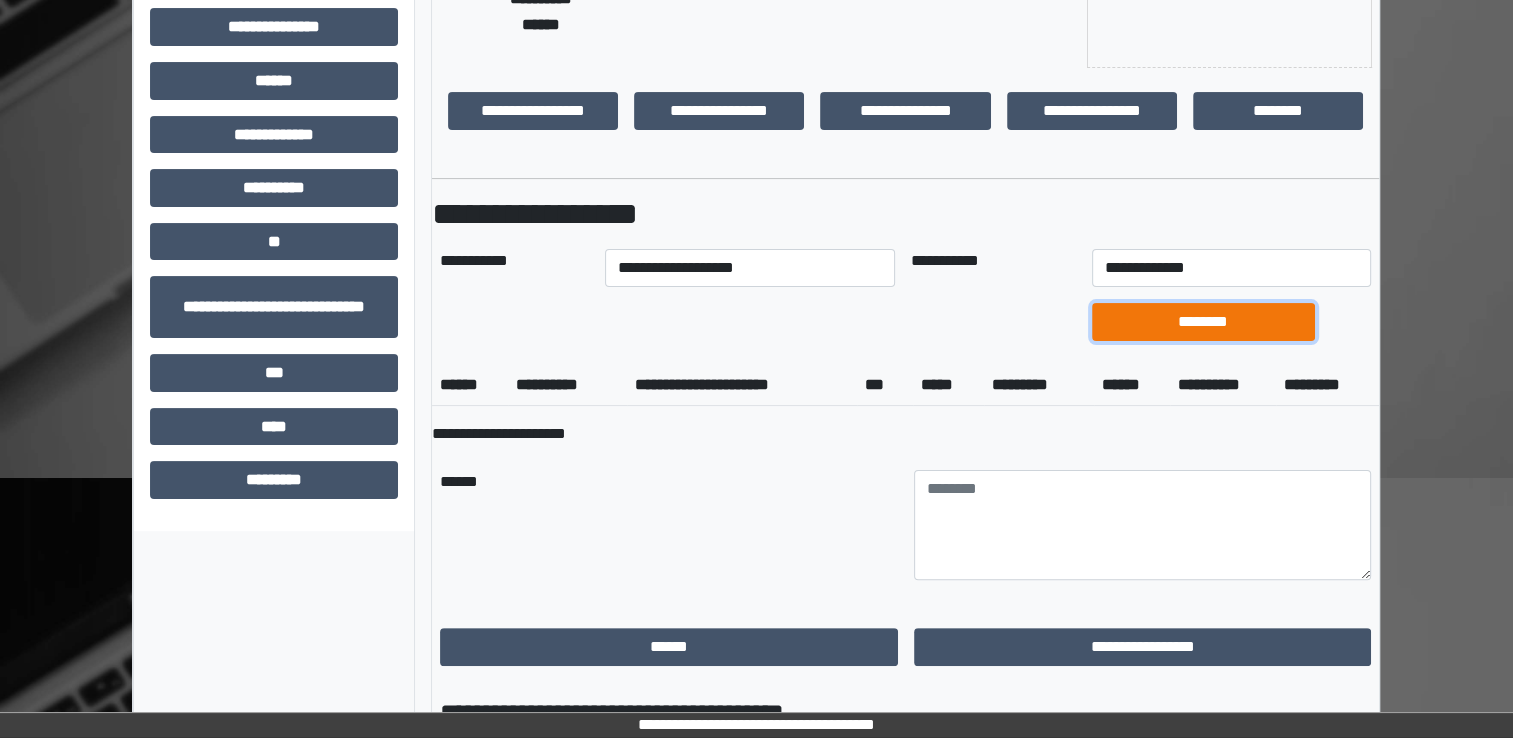 click on "********" at bounding box center [1203, 322] 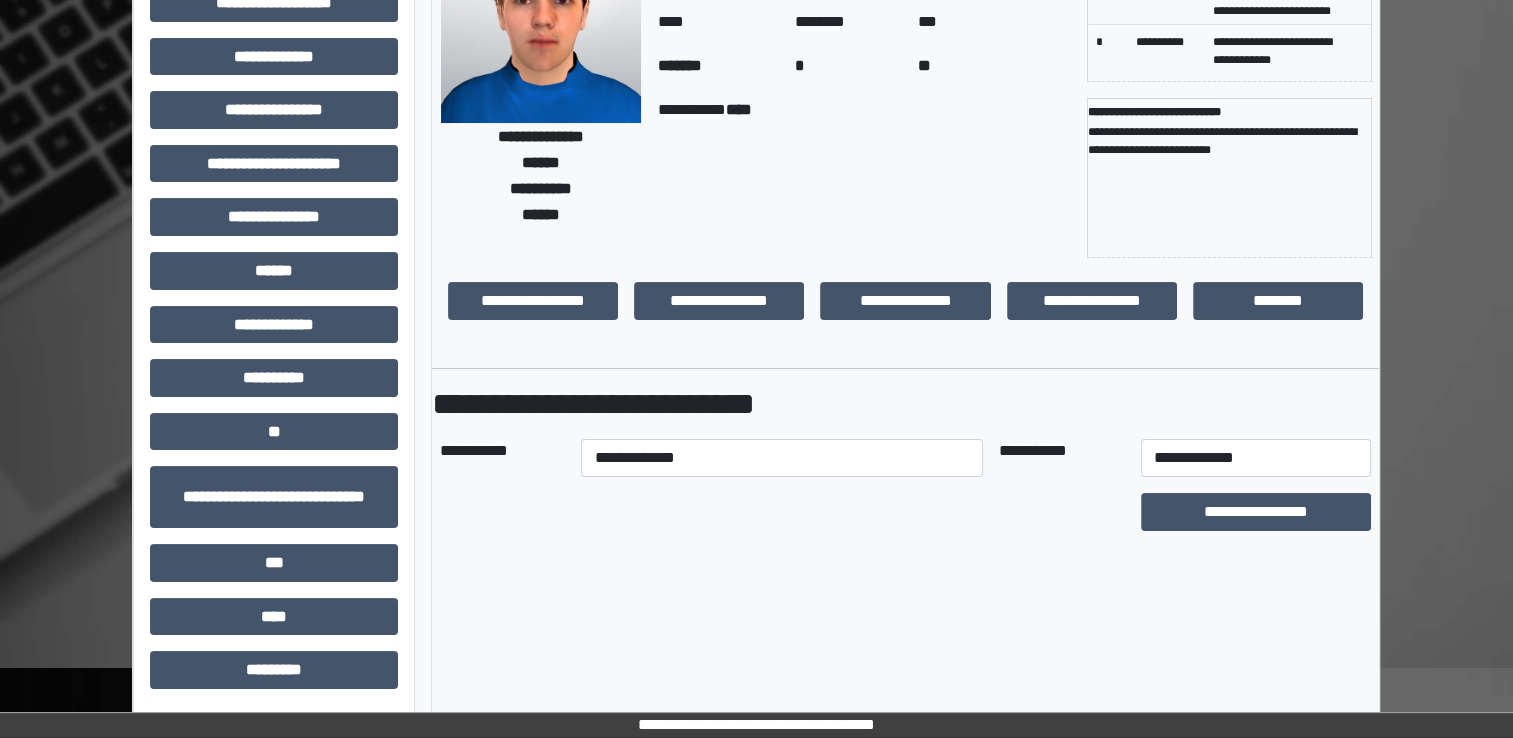scroll, scrollTop: 184, scrollLeft: 0, axis: vertical 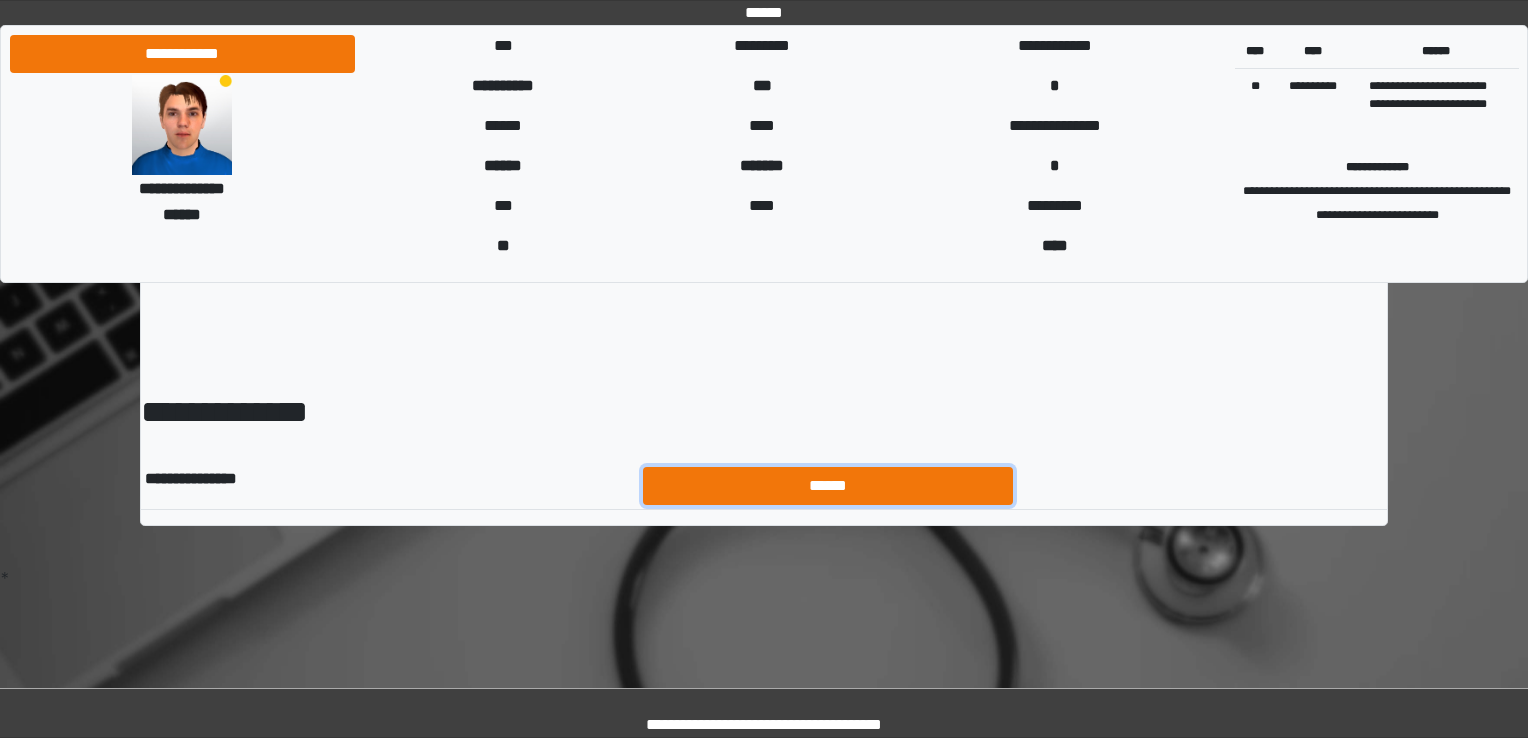 click on "******" at bounding box center (828, 486) 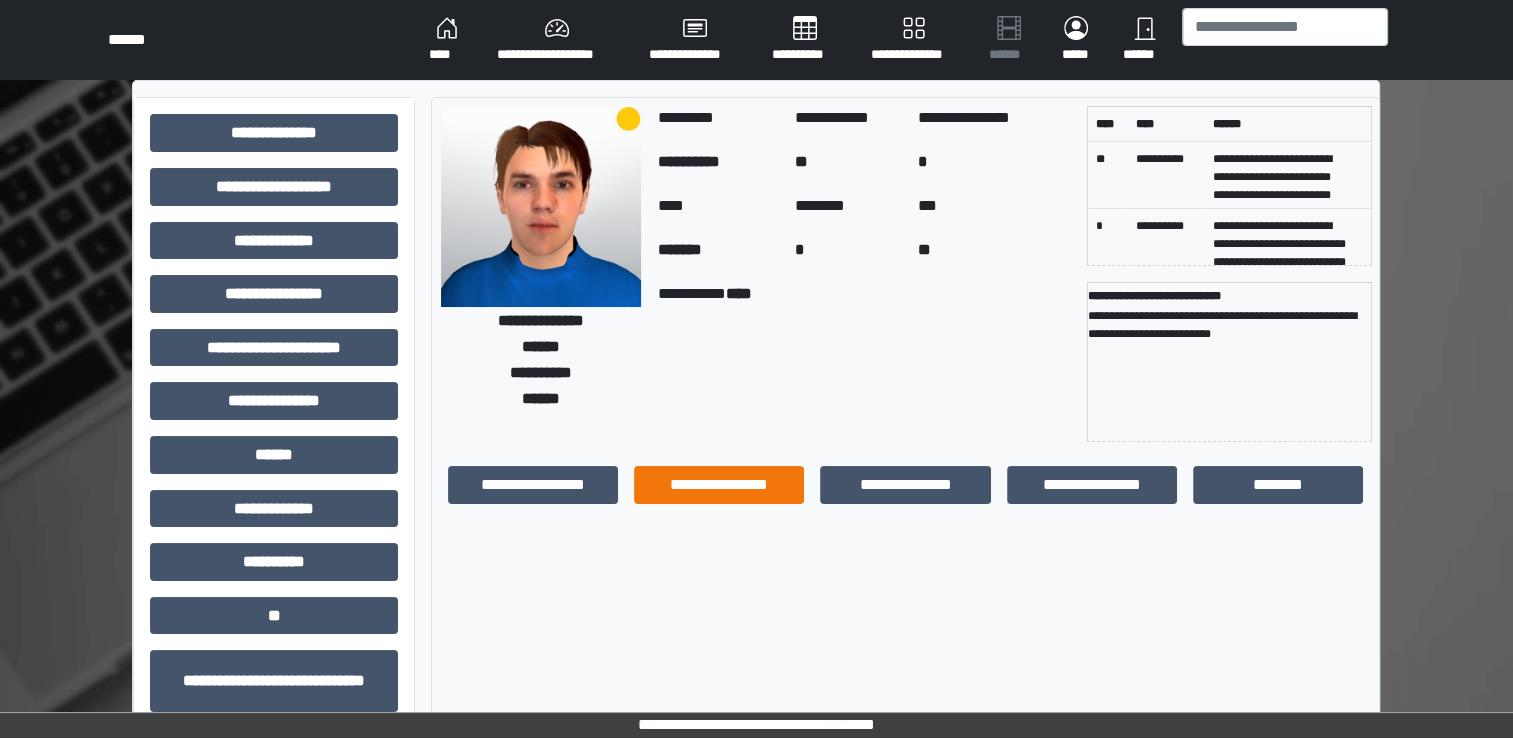 scroll, scrollTop: 31, scrollLeft: 0, axis: vertical 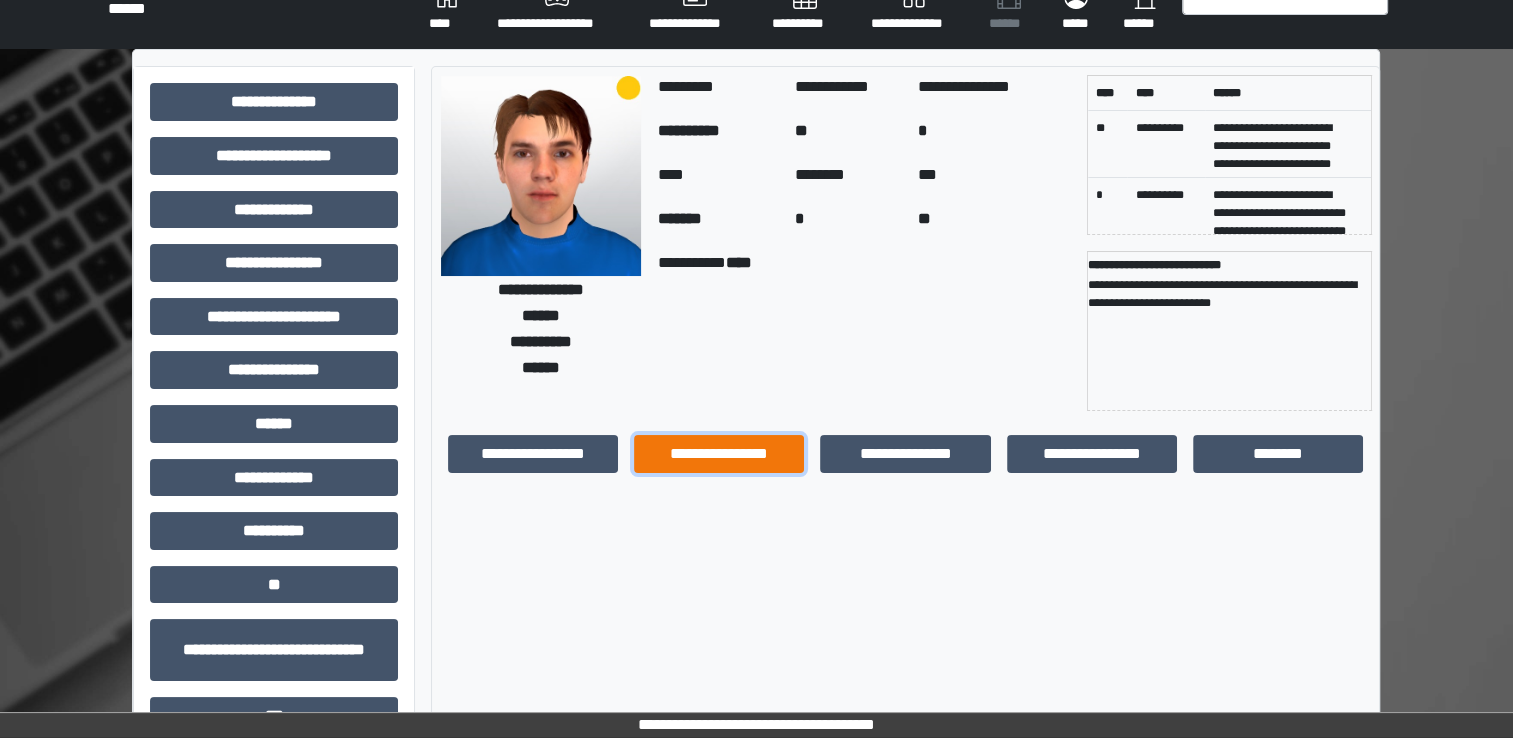 click on "**********" at bounding box center [719, 454] 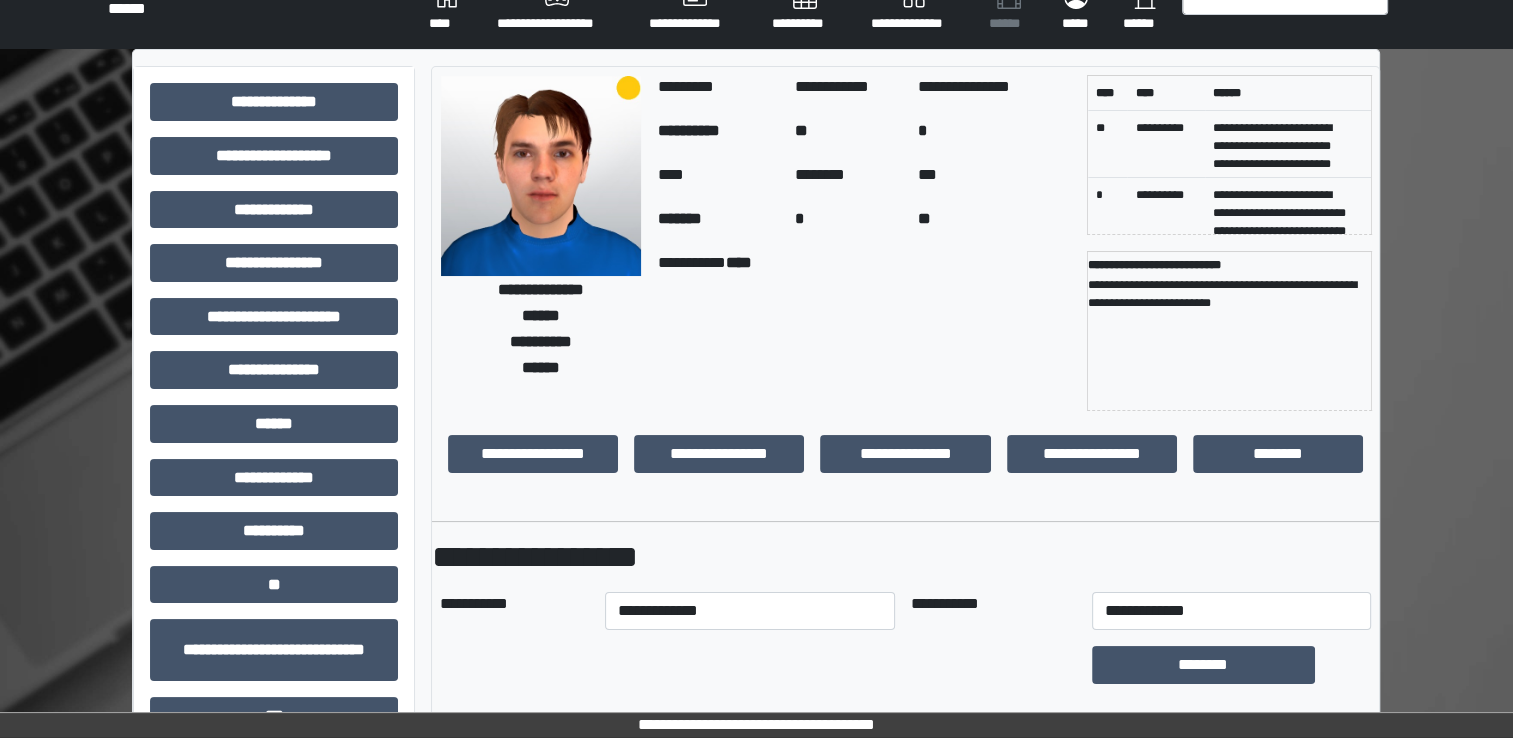 click on "**********" at bounding box center [750, 611] 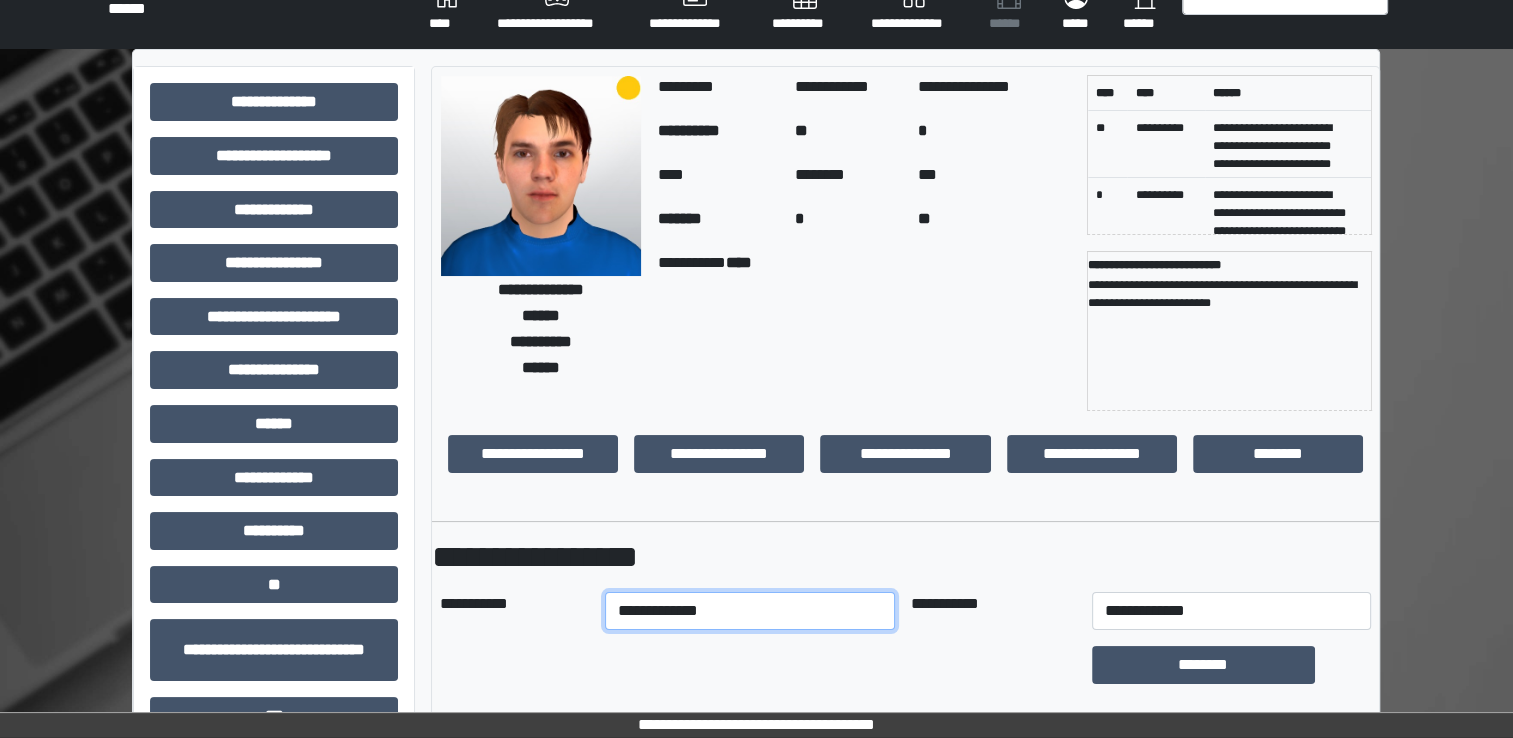 click on "**********" at bounding box center [750, 611] 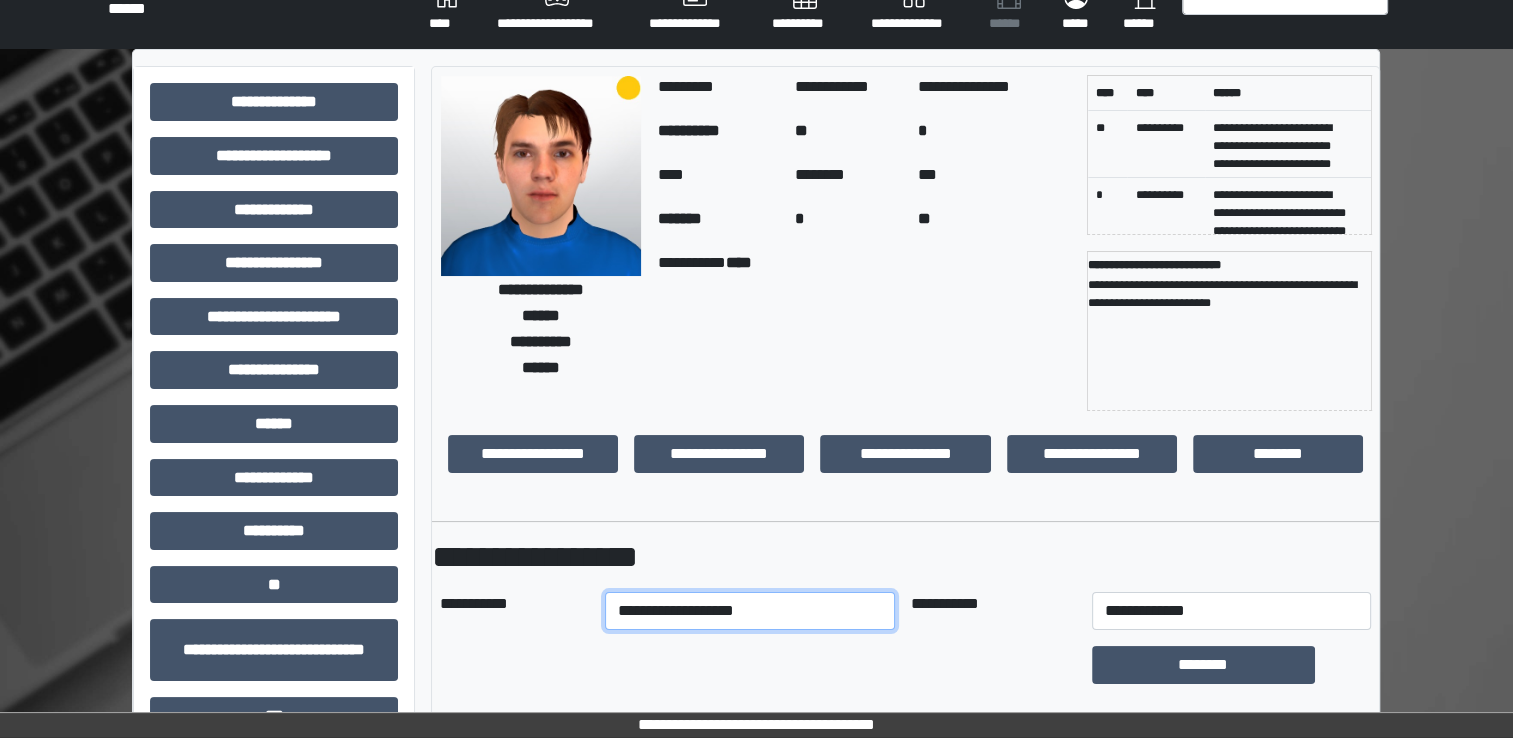 click on "**********" at bounding box center (750, 611) 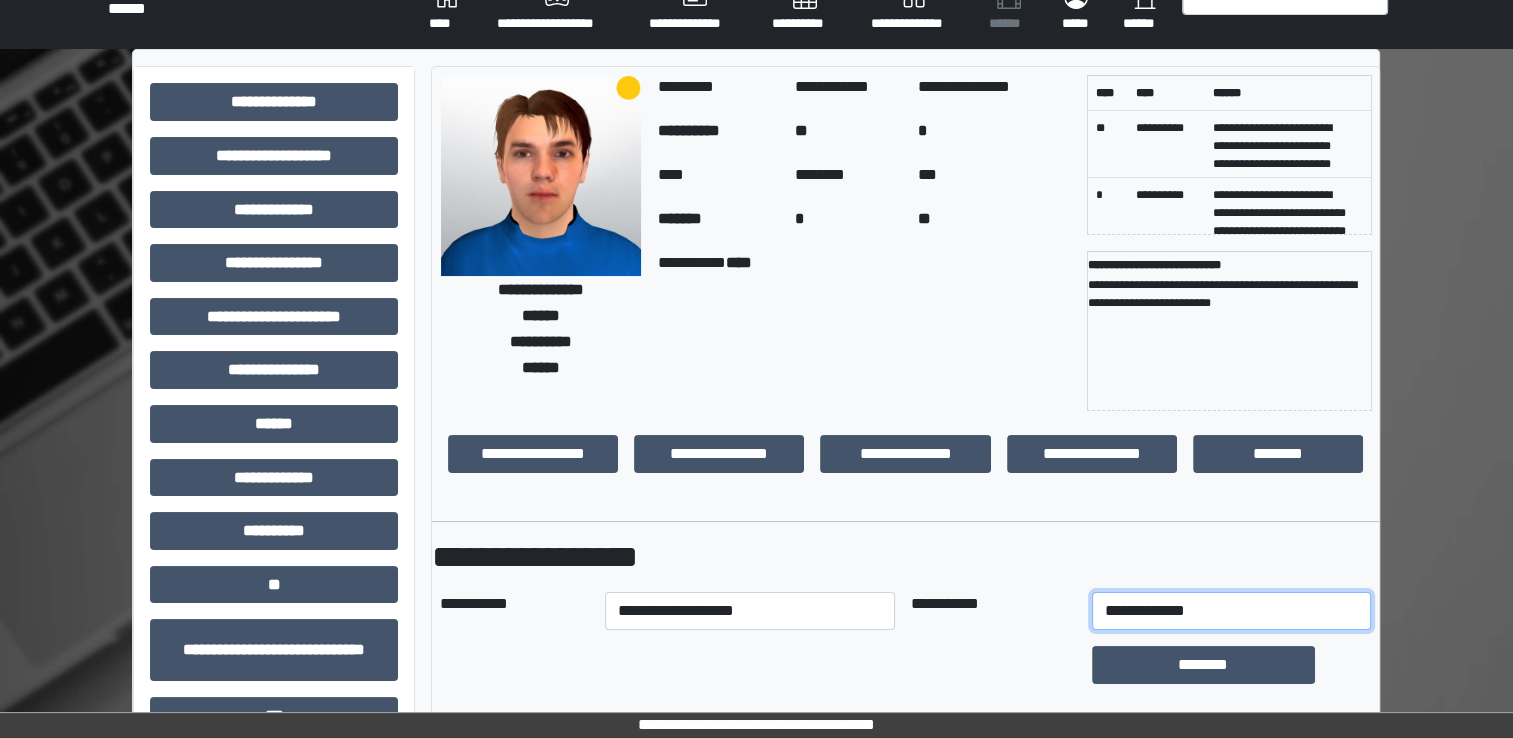 click on "**********" at bounding box center (1231, 611) 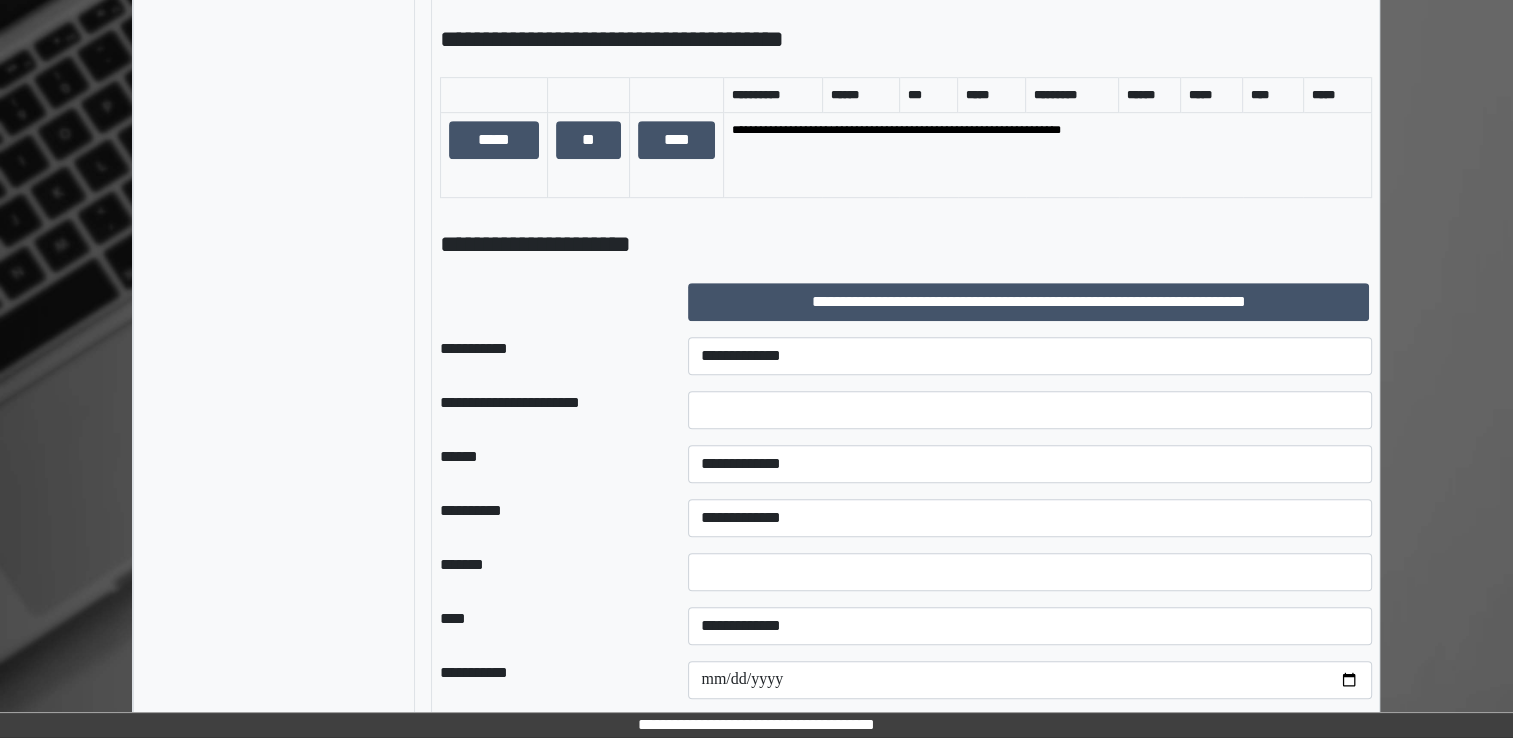 scroll, scrollTop: 1048, scrollLeft: 0, axis: vertical 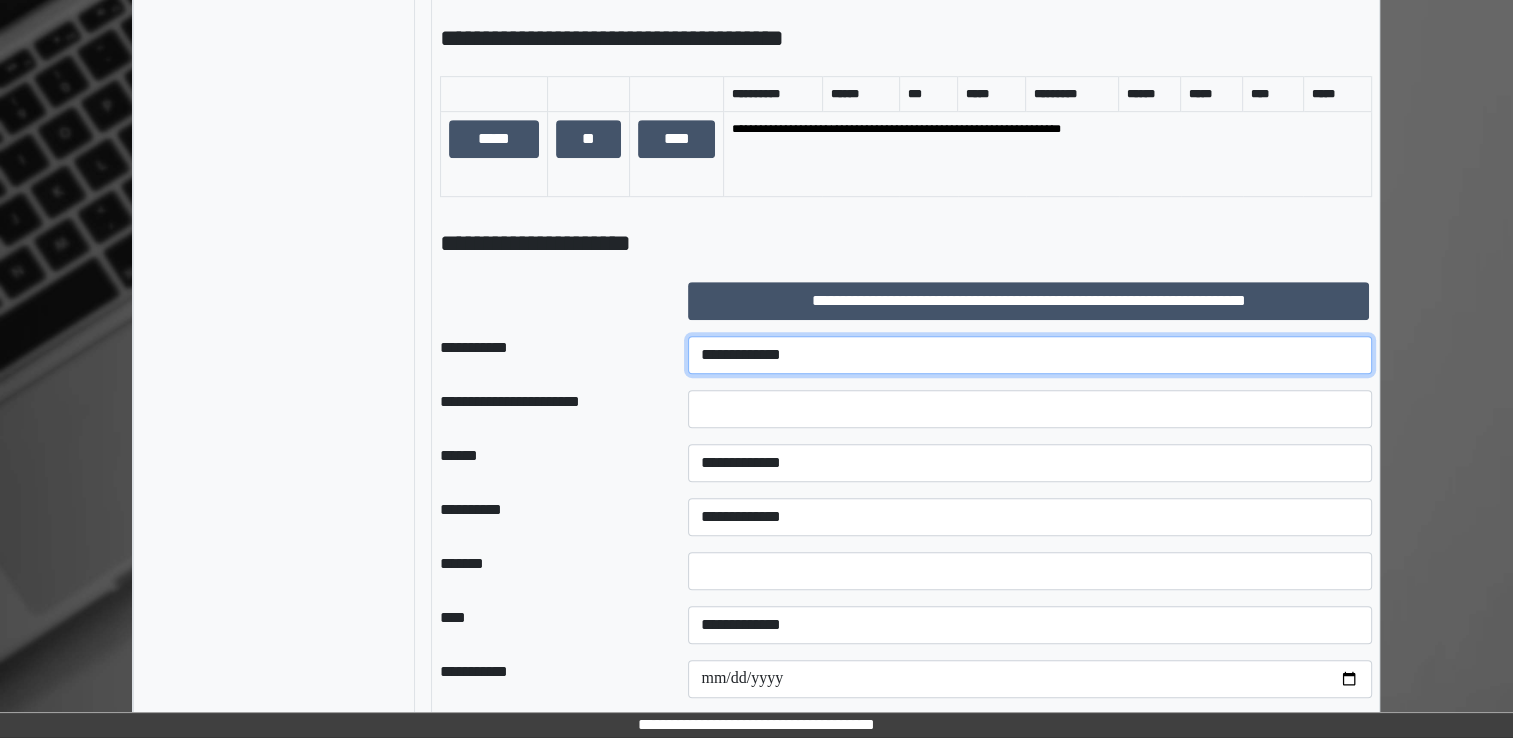 click on "**********" at bounding box center [1030, 355] 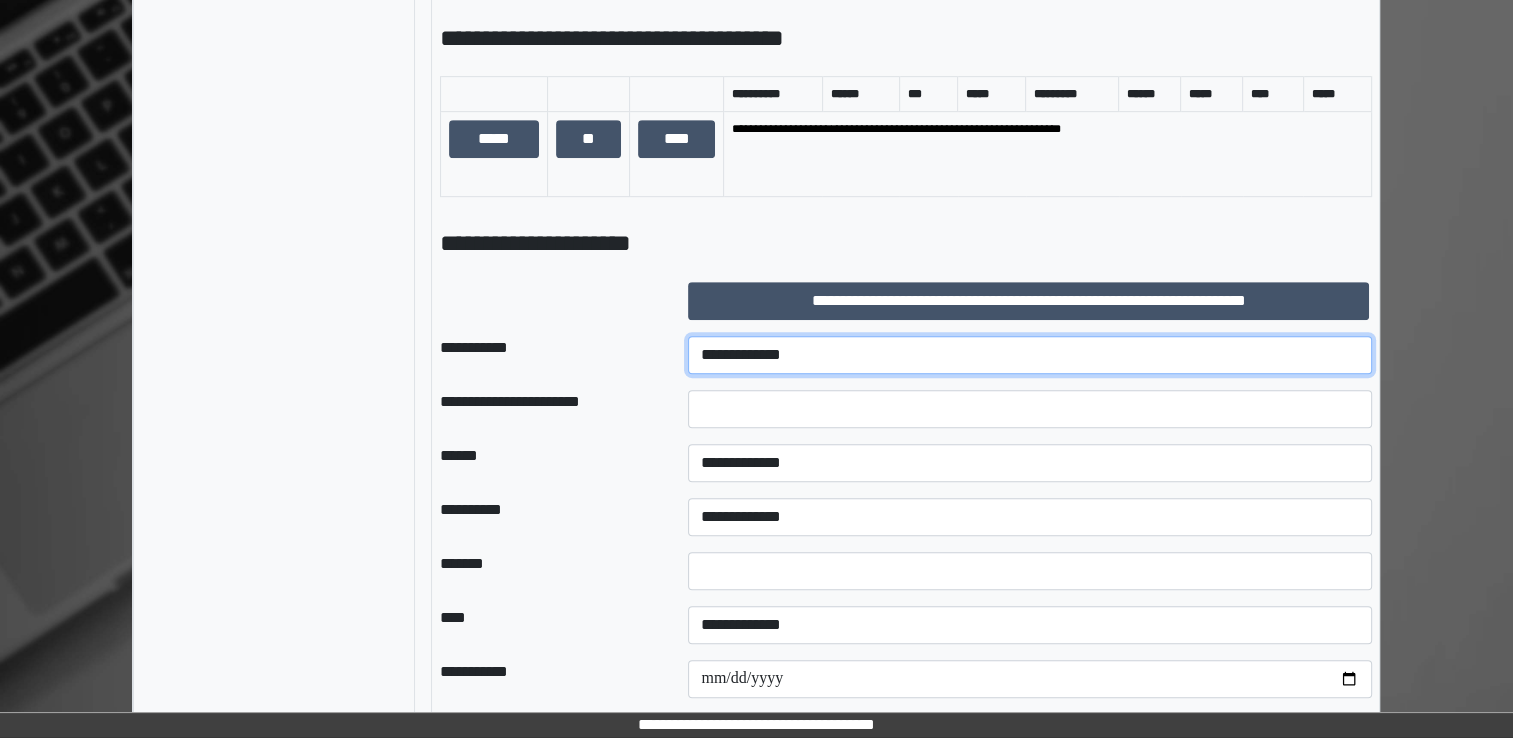 select on "***" 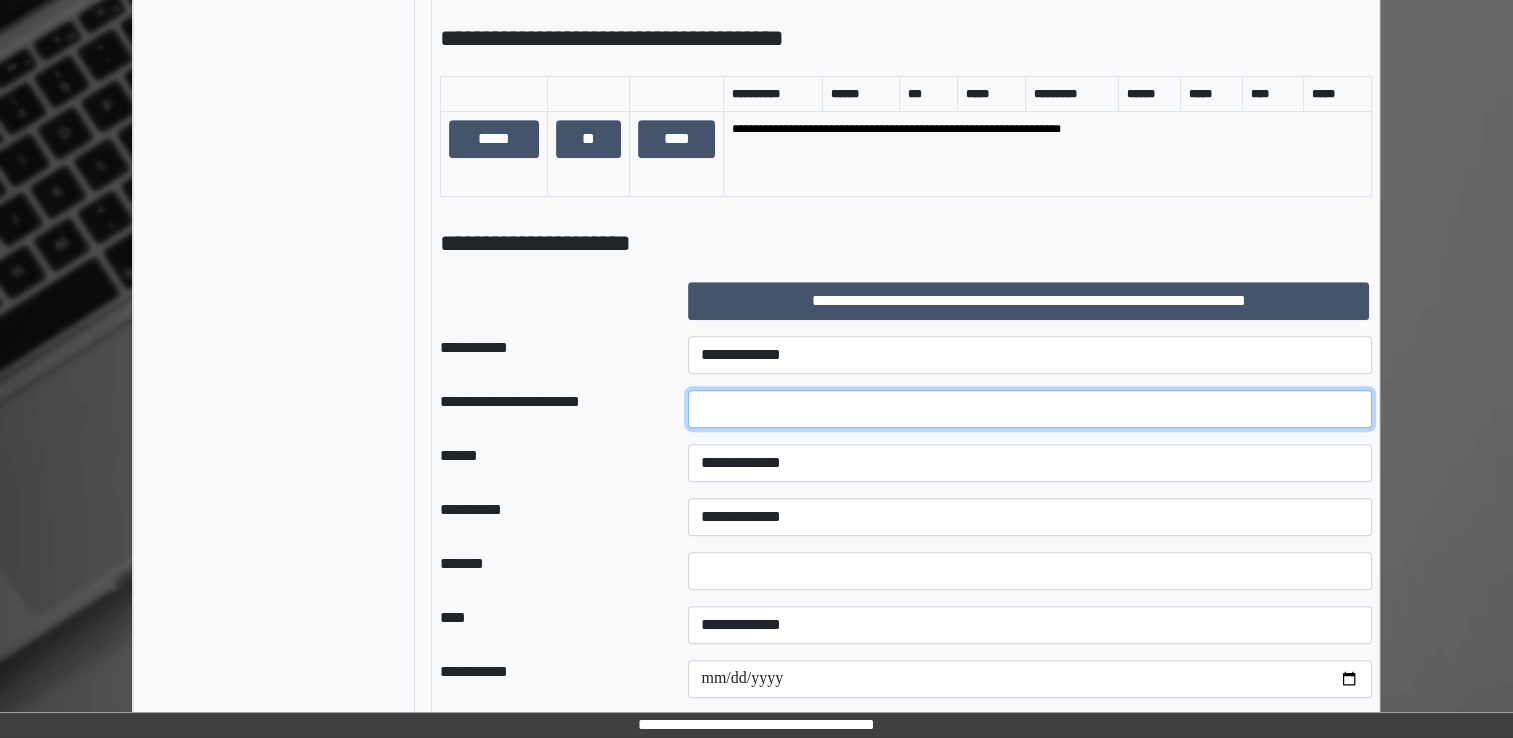 click at bounding box center [1030, 409] 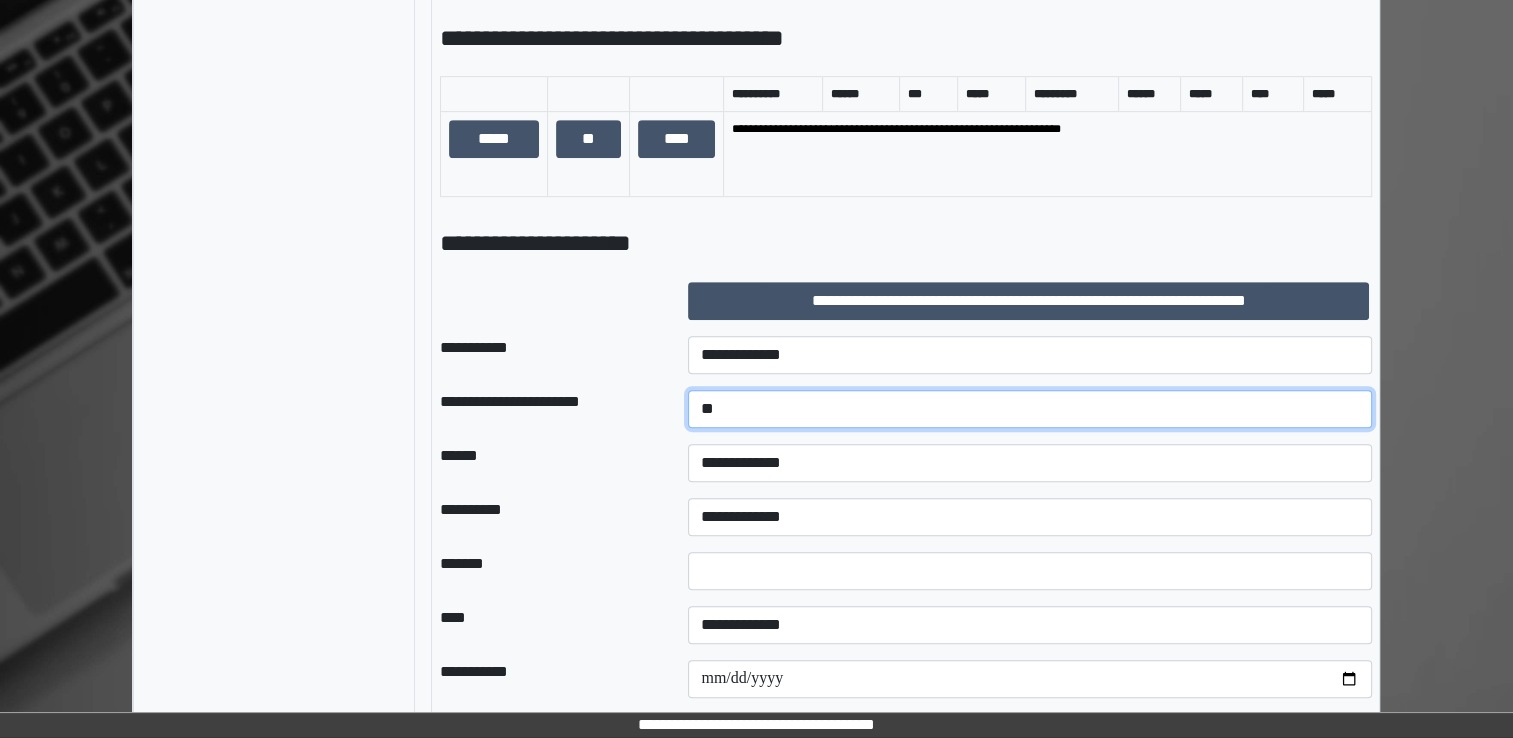 type on "*" 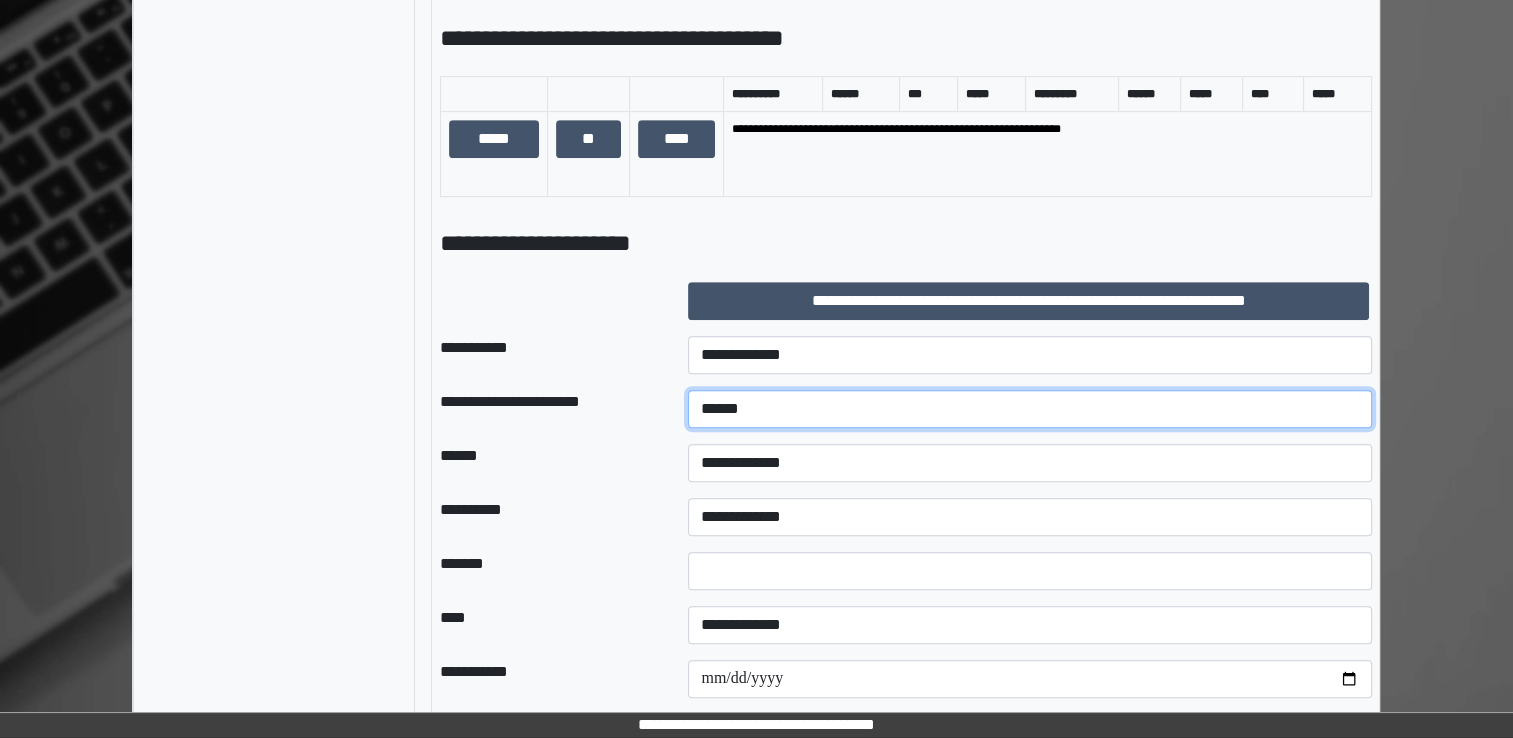 type on "******" 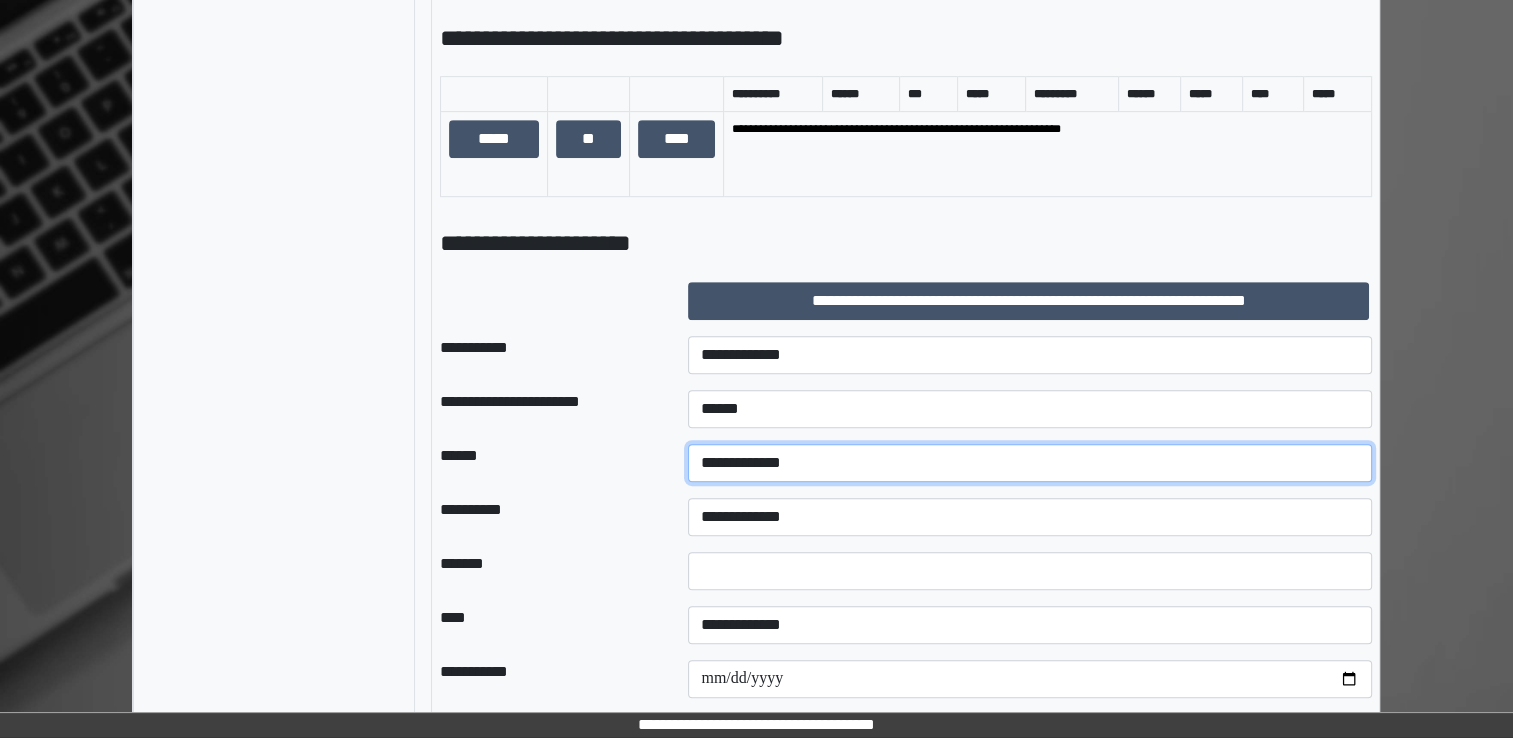 click on "**********" at bounding box center (1030, 463) 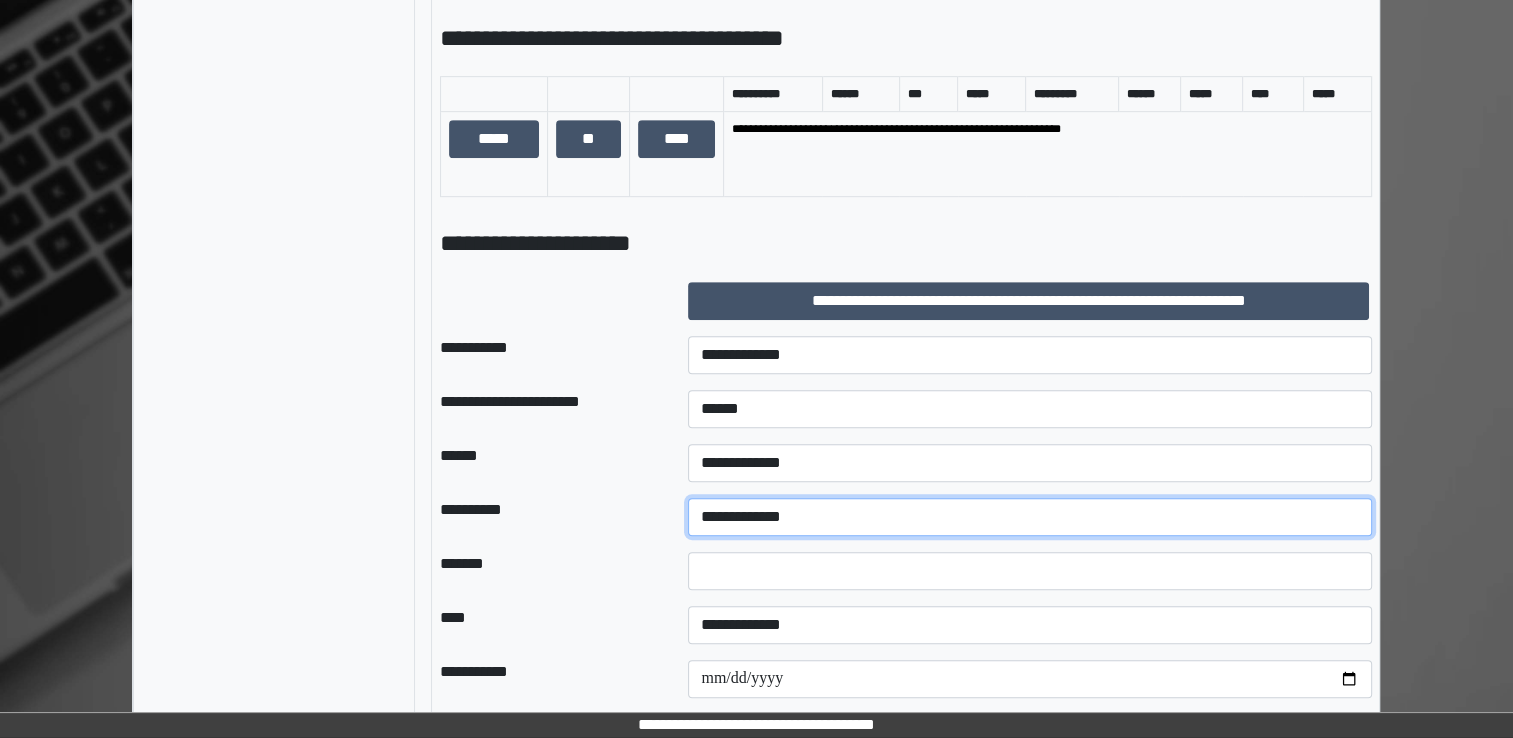 click on "**********" at bounding box center (1030, 517) 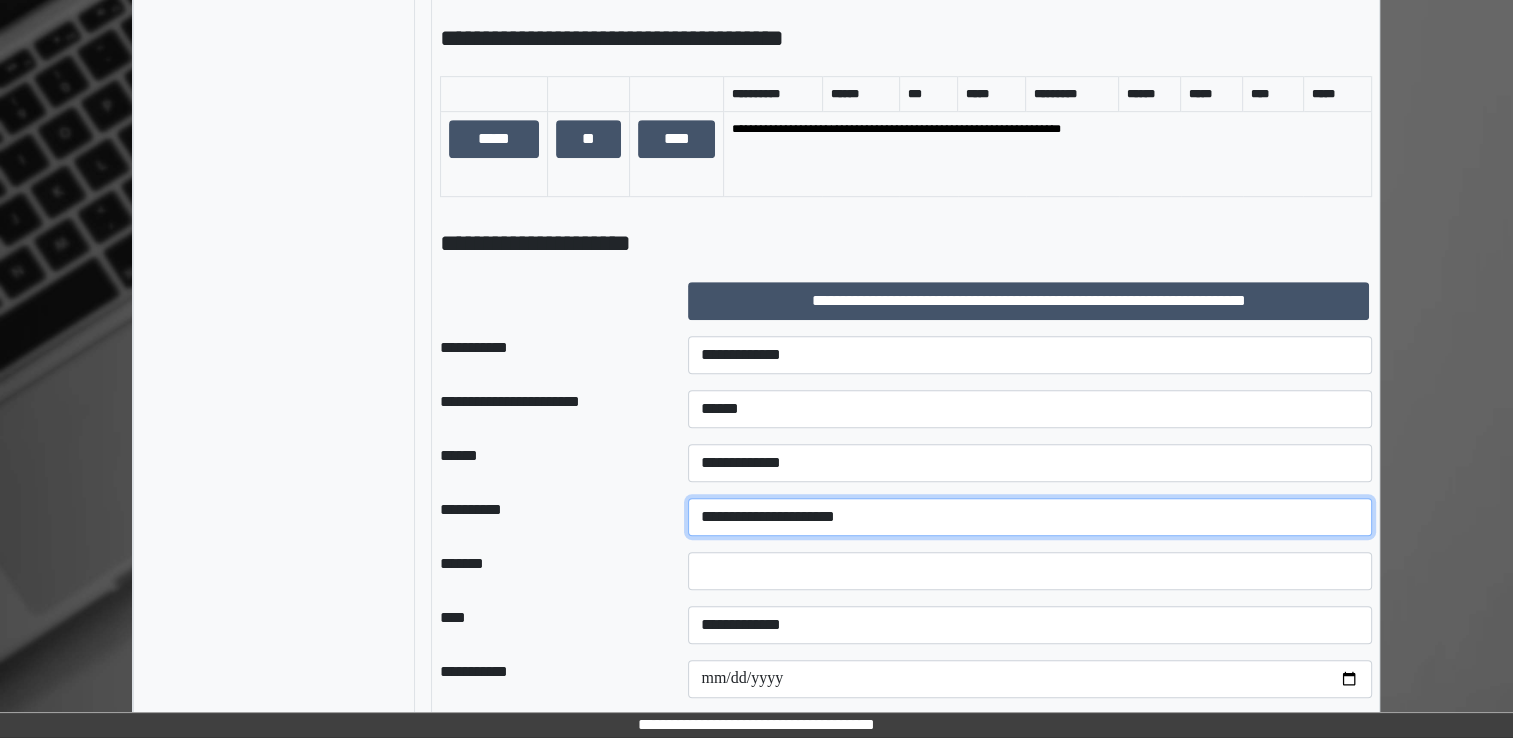 scroll, scrollTop: 1151, scrollLeft: 0, axis: vertical 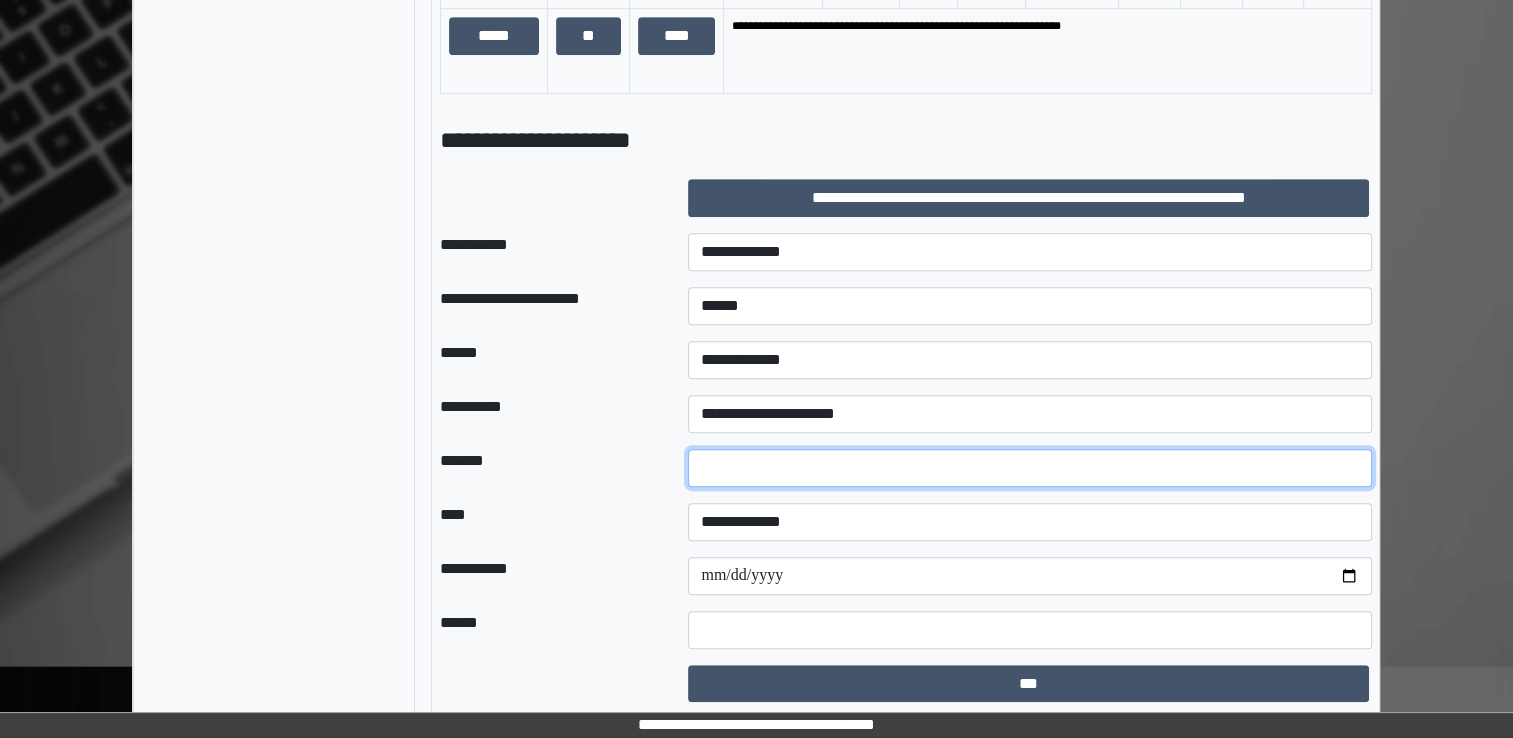 click at bounding box center [1030, 468] 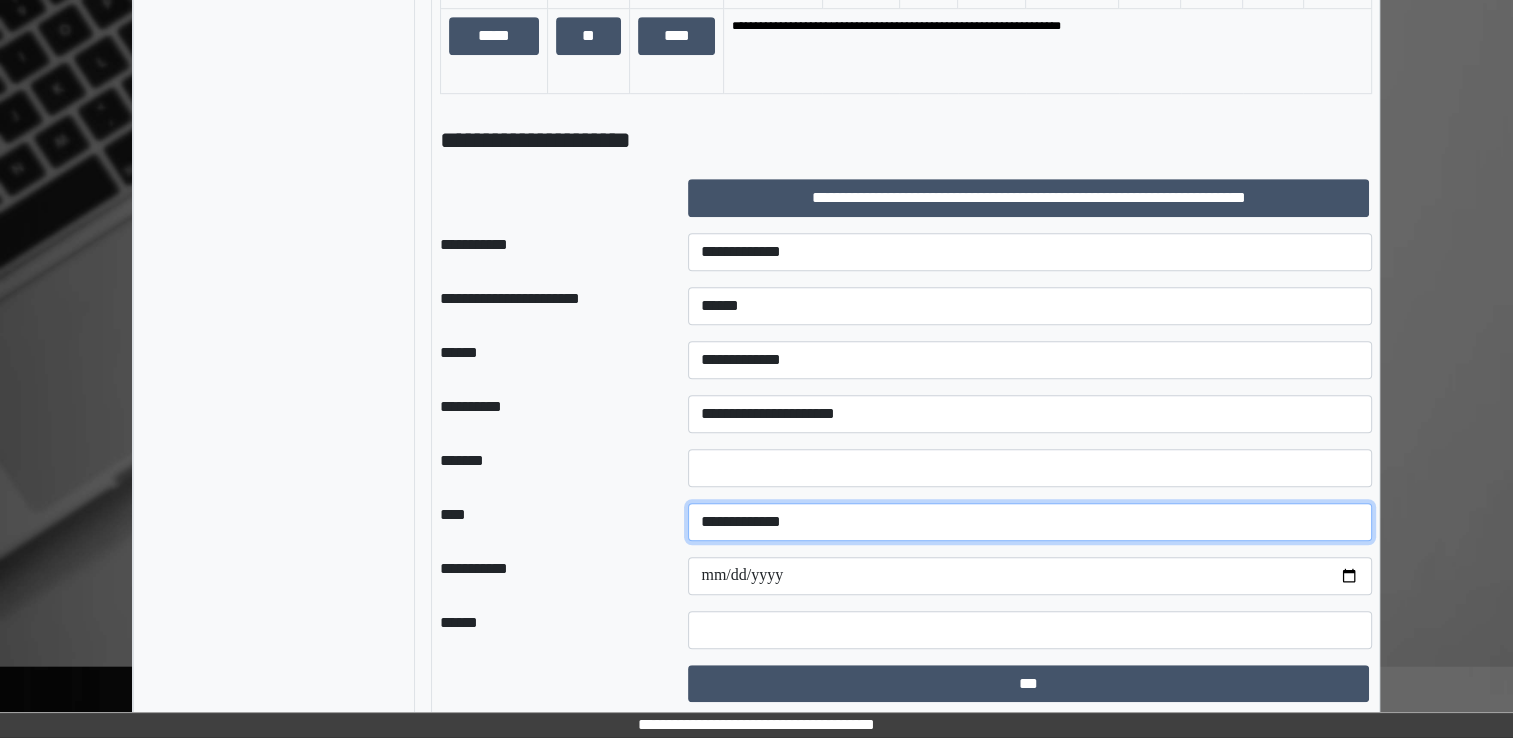 click on "**********" at bounding box center (1030, 522) 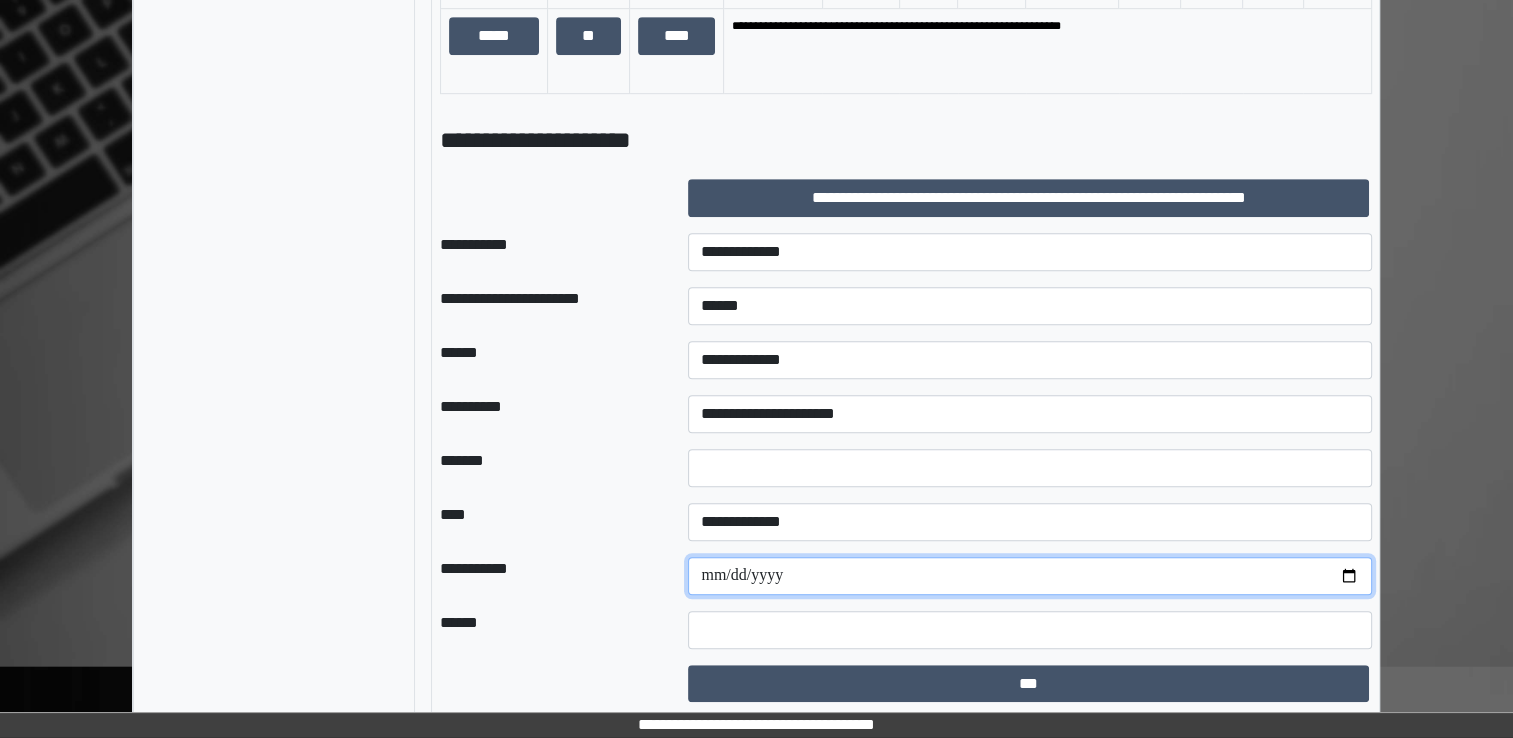 click at bounding box center (1030, 576) 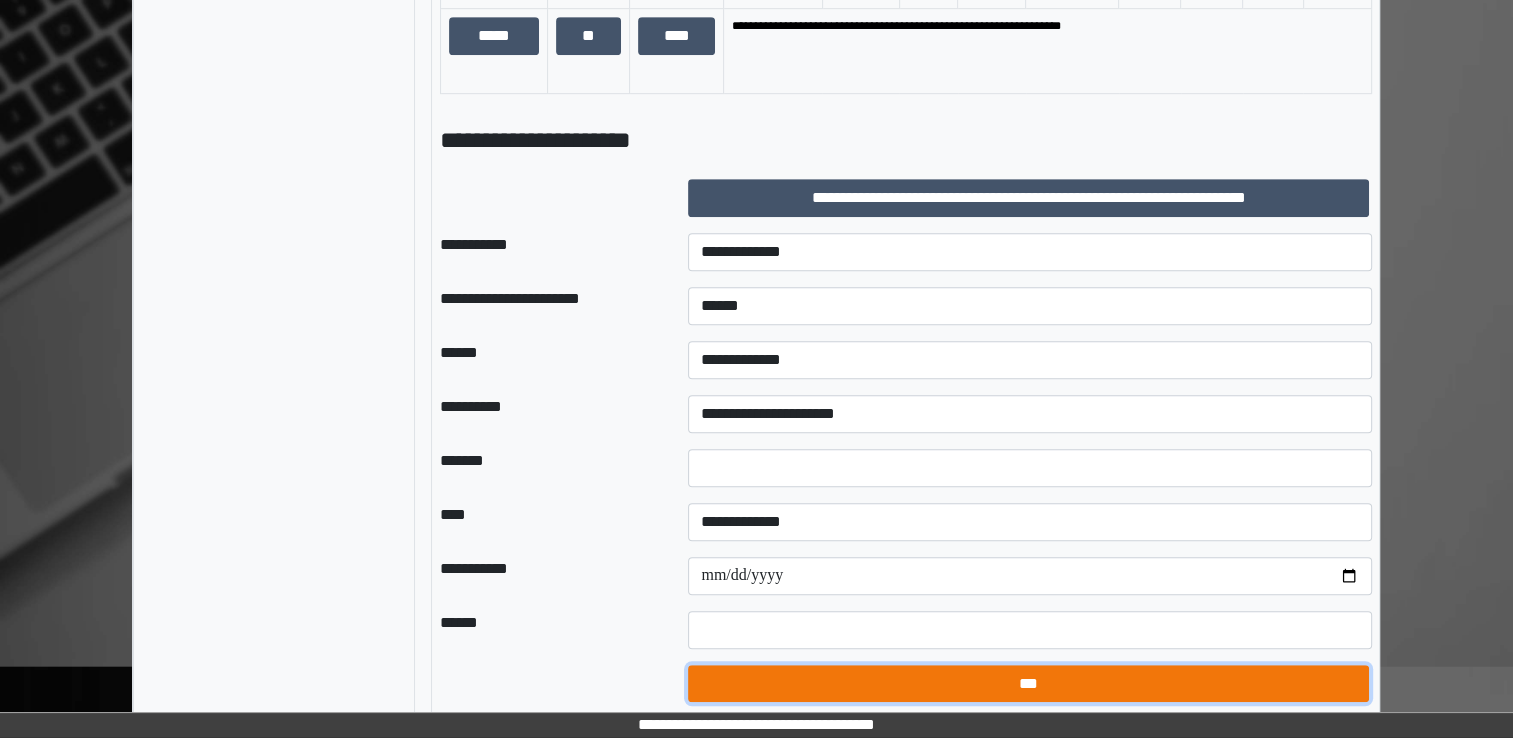 click on "***" at bounding box center [1028, 684] 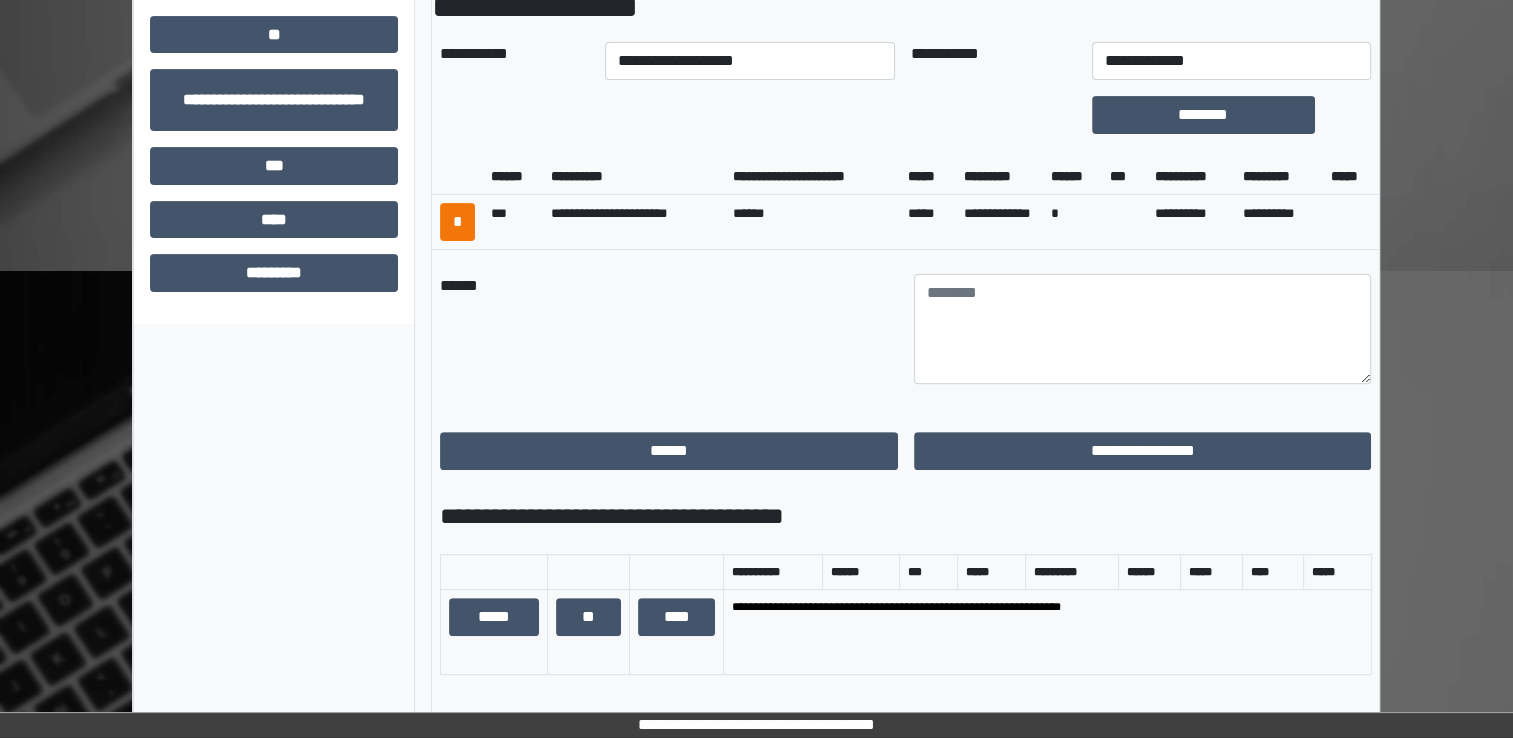 scroll, scrollTop: 586, scrollLeft: 0, axis: vertical 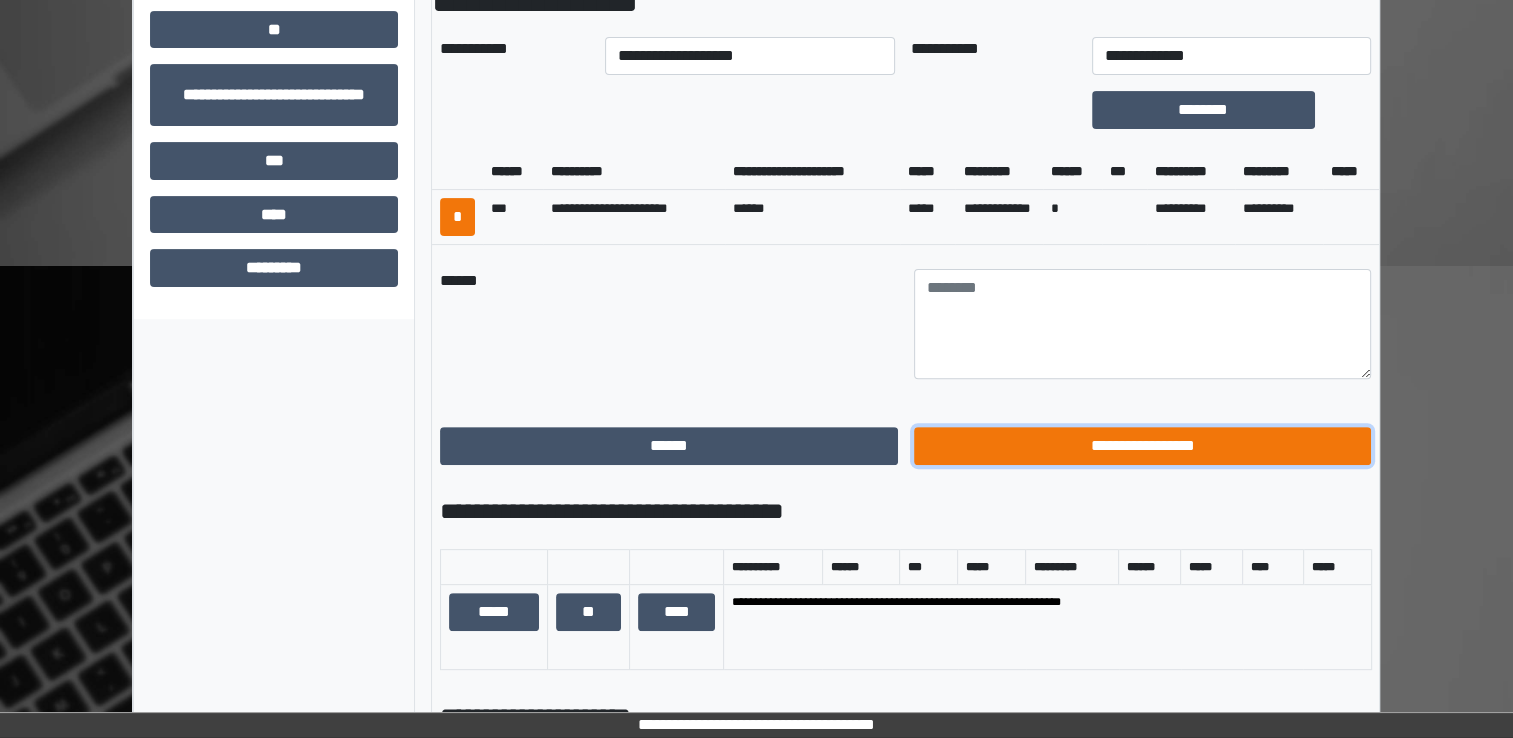 click on "**********" at bounding box center [1143, 446] 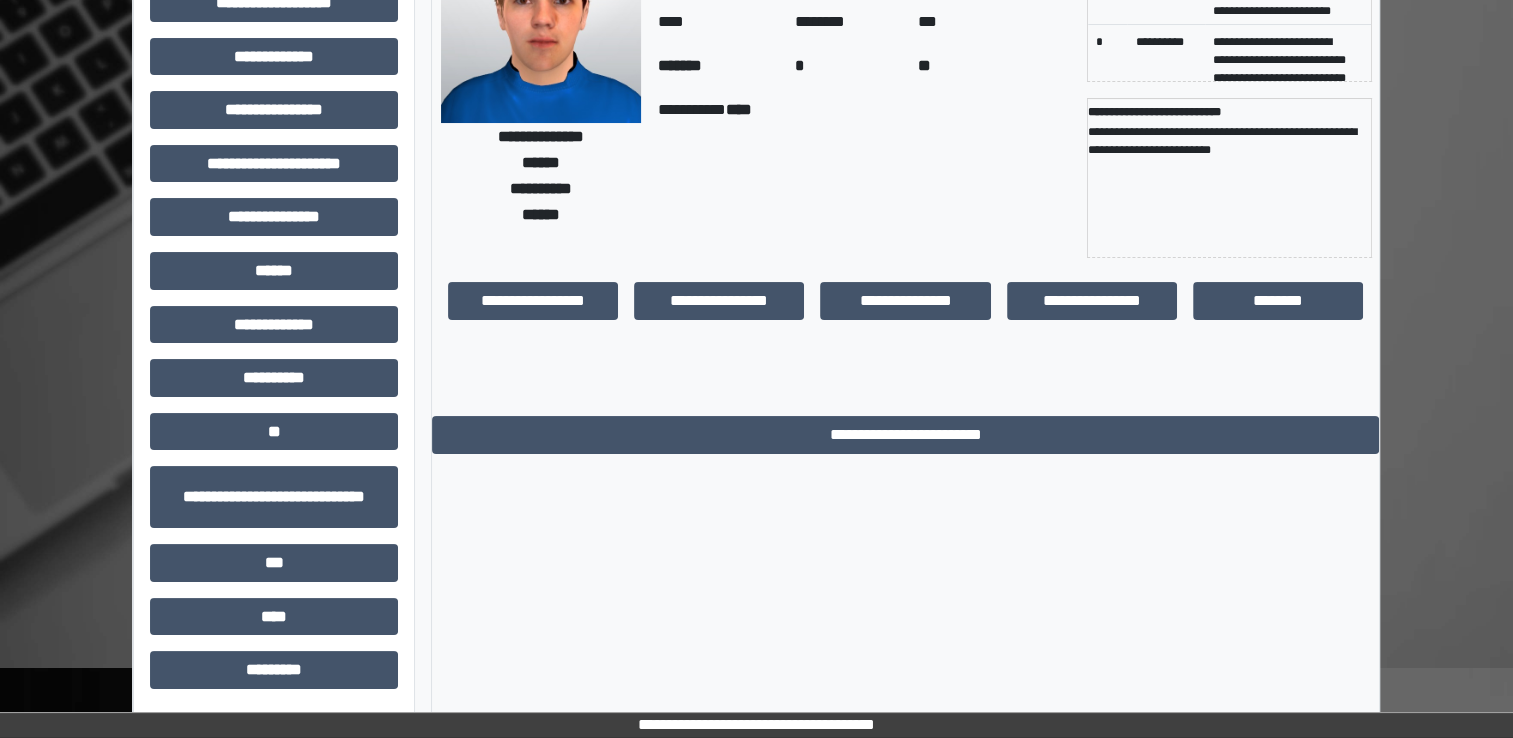 scroll, scrollTop: 0, scrollLeft: 0, axis: both 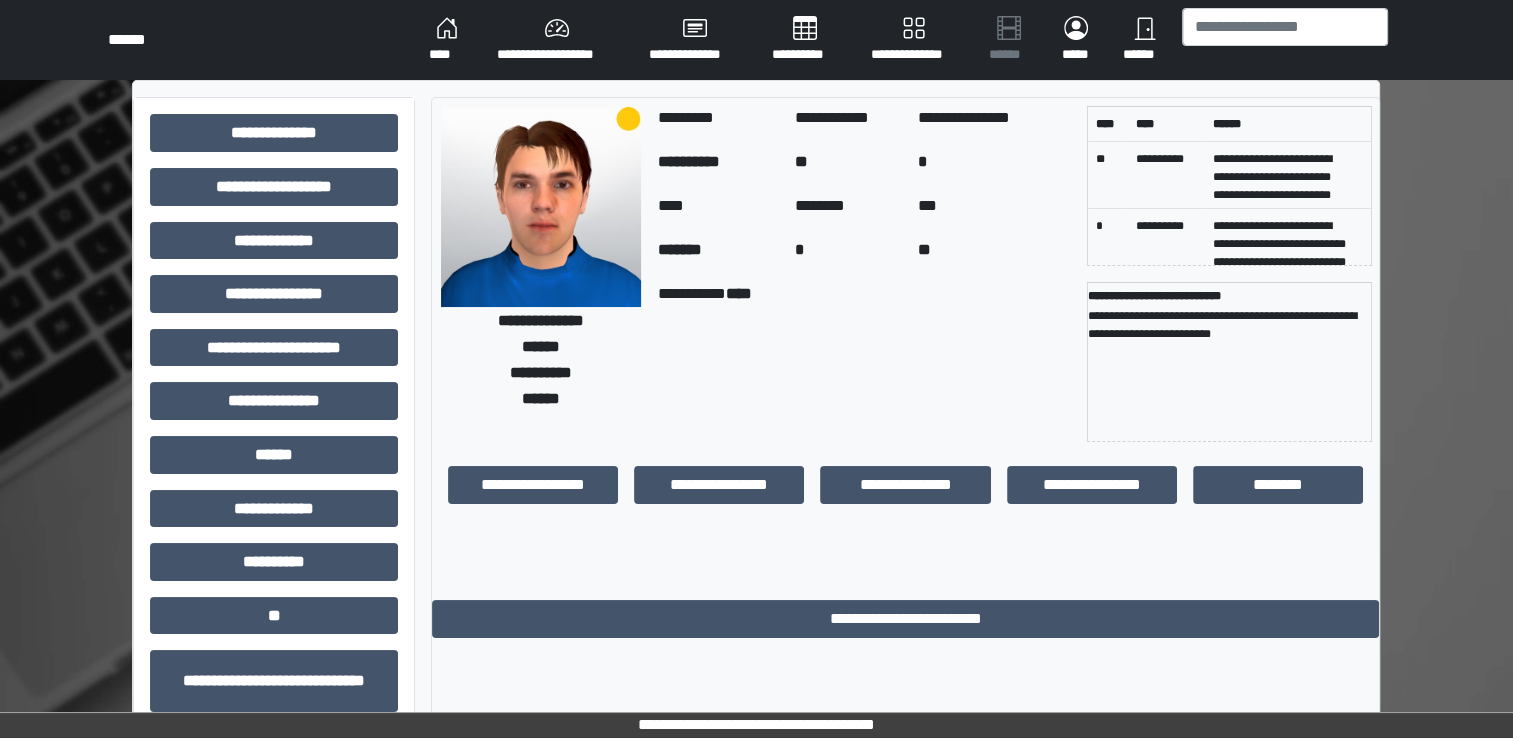 click on "****" at bounding box center [447, 40] 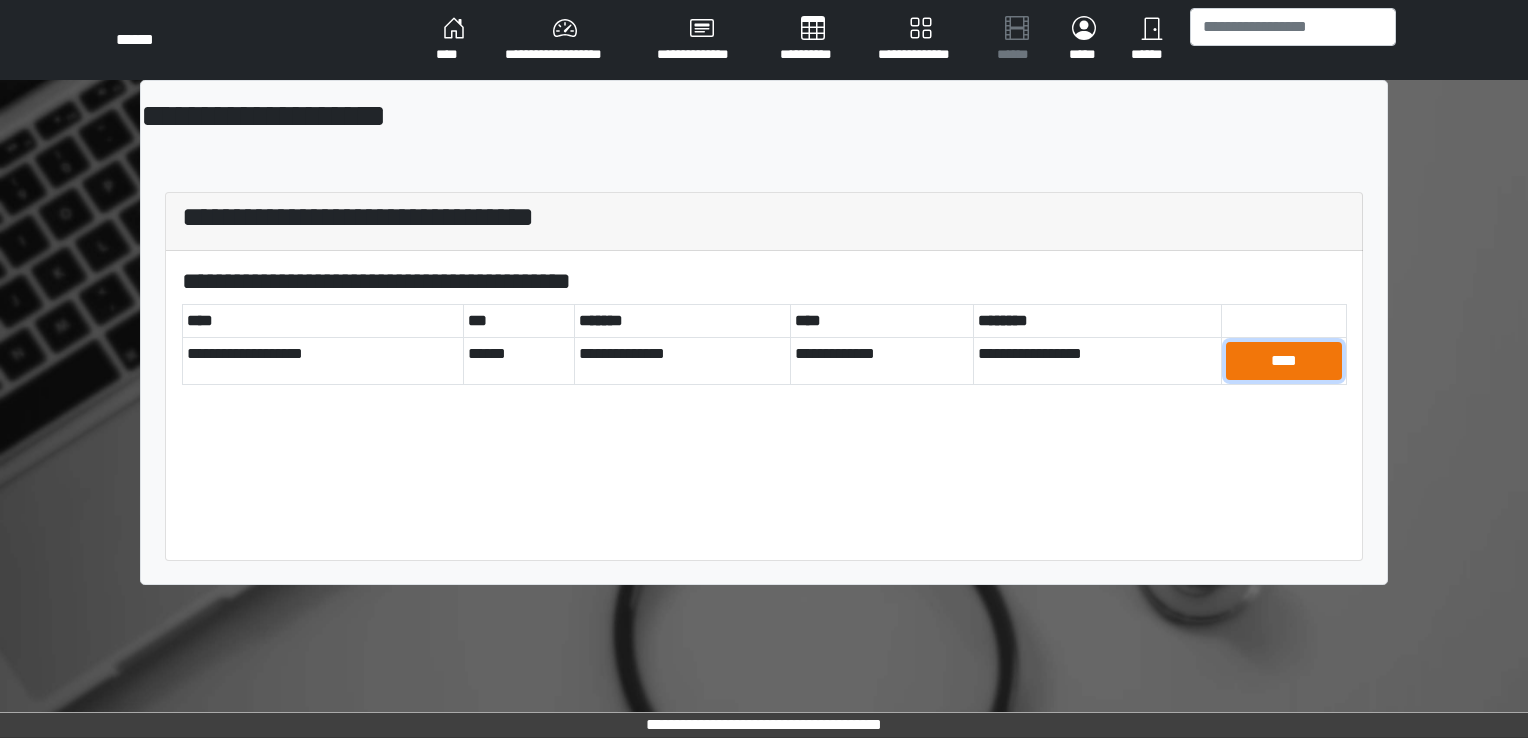 click on "****" at bounding box center (1284, 361) 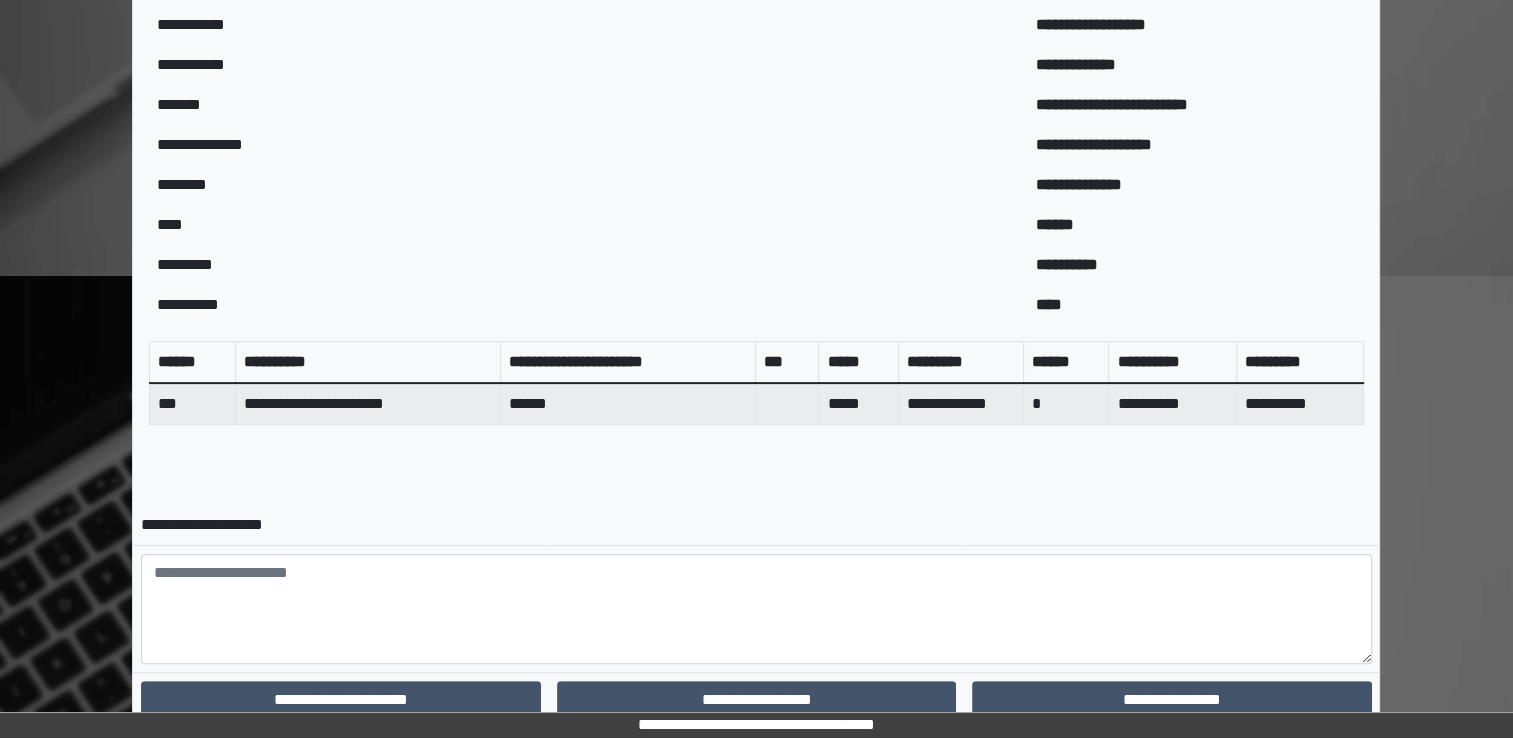 scroll, scrollTop: 644, scrollLeft: 0, axis: vertical 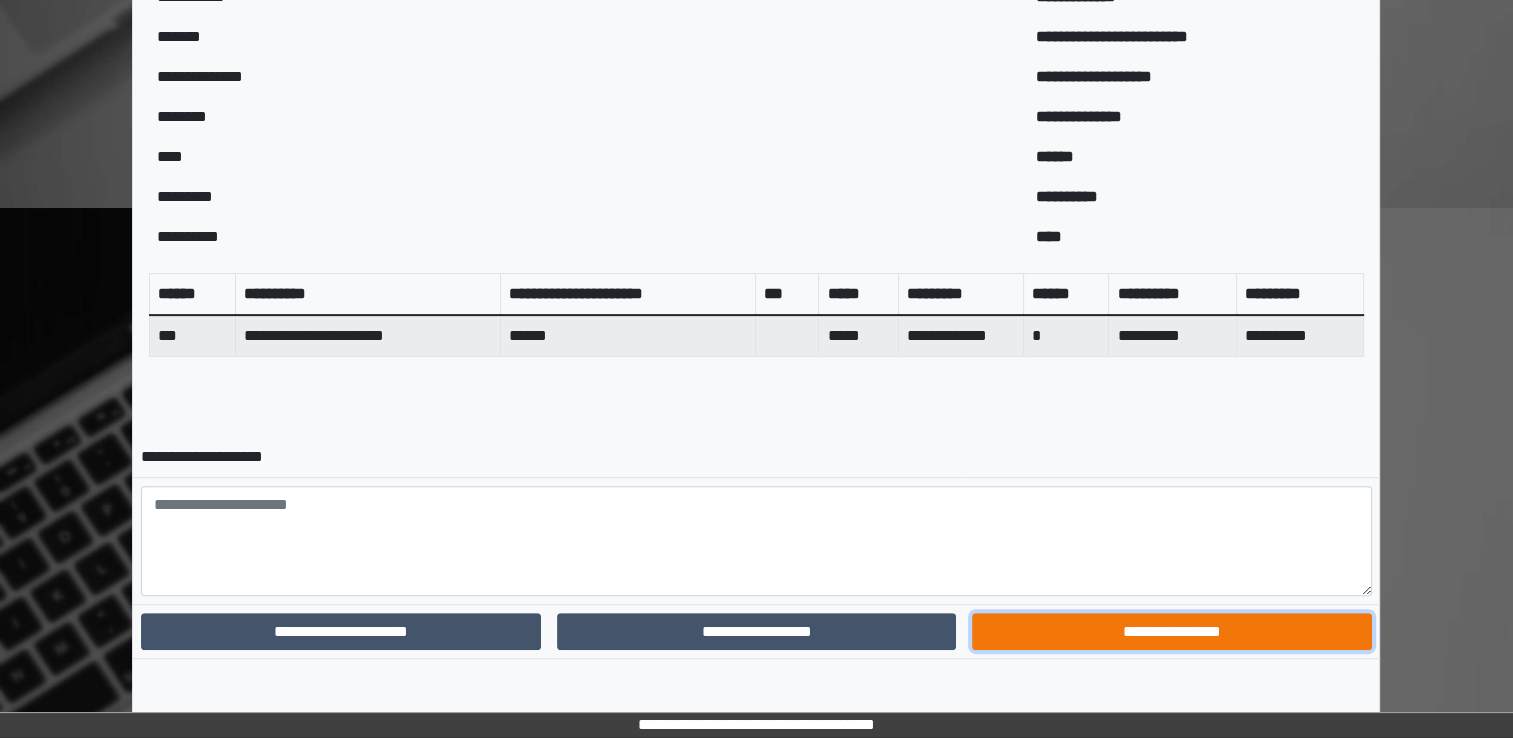 click on "**********" at bounding box center [1171, 632] 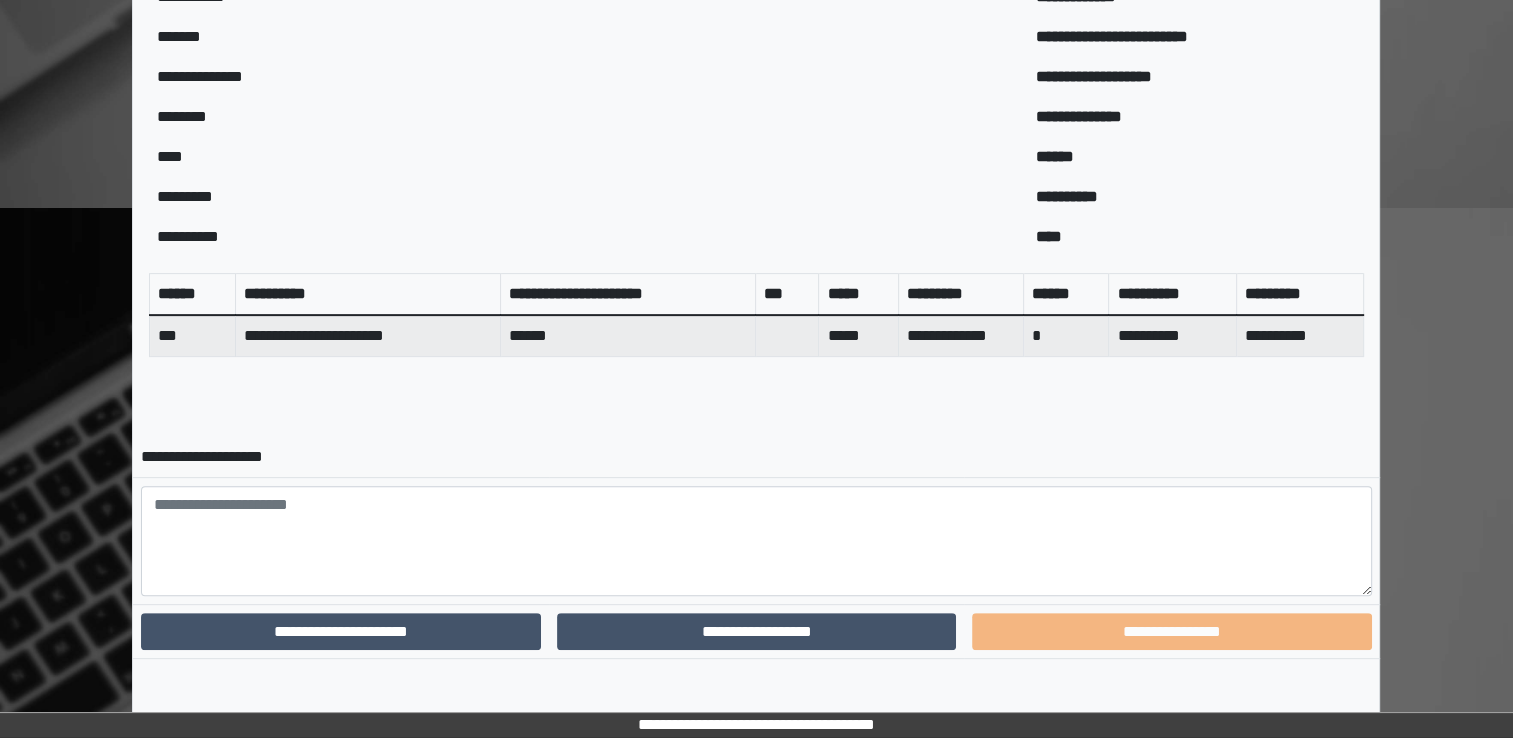 scroll, scrollTop: 559, scrollLeft: 0, axis: vertical 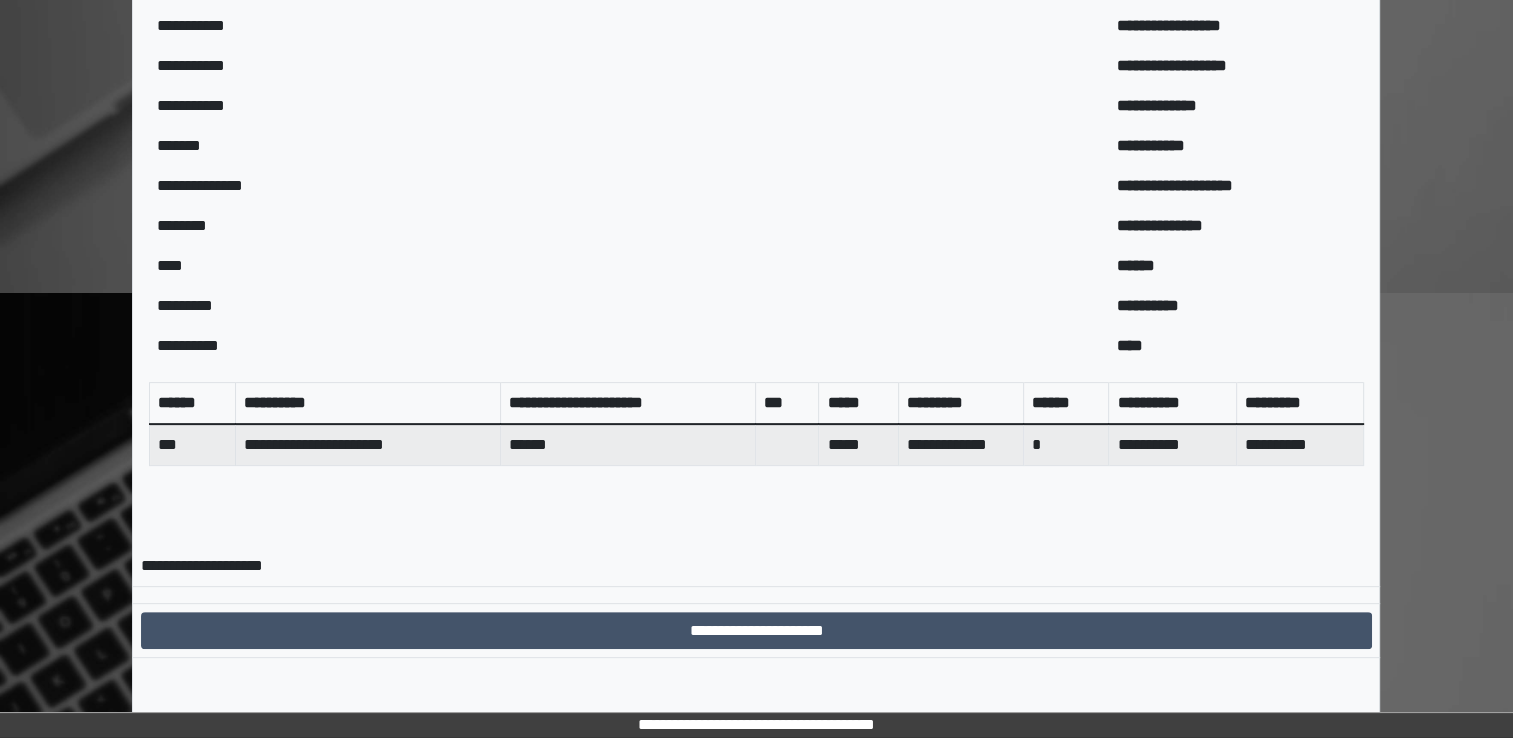 click on "**********" at bounding box center [756, 630] 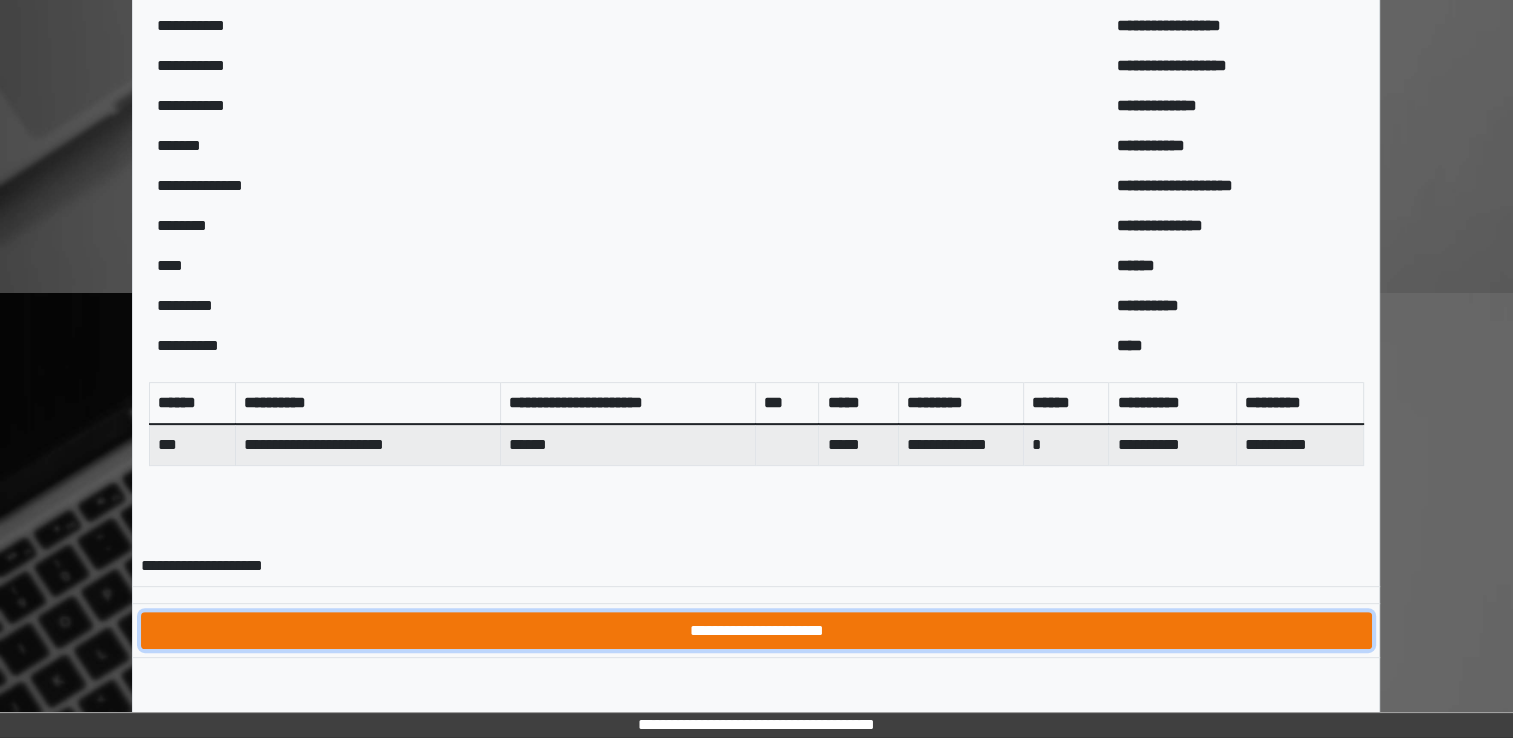 click on "**********" at bounding box center [756, 631] 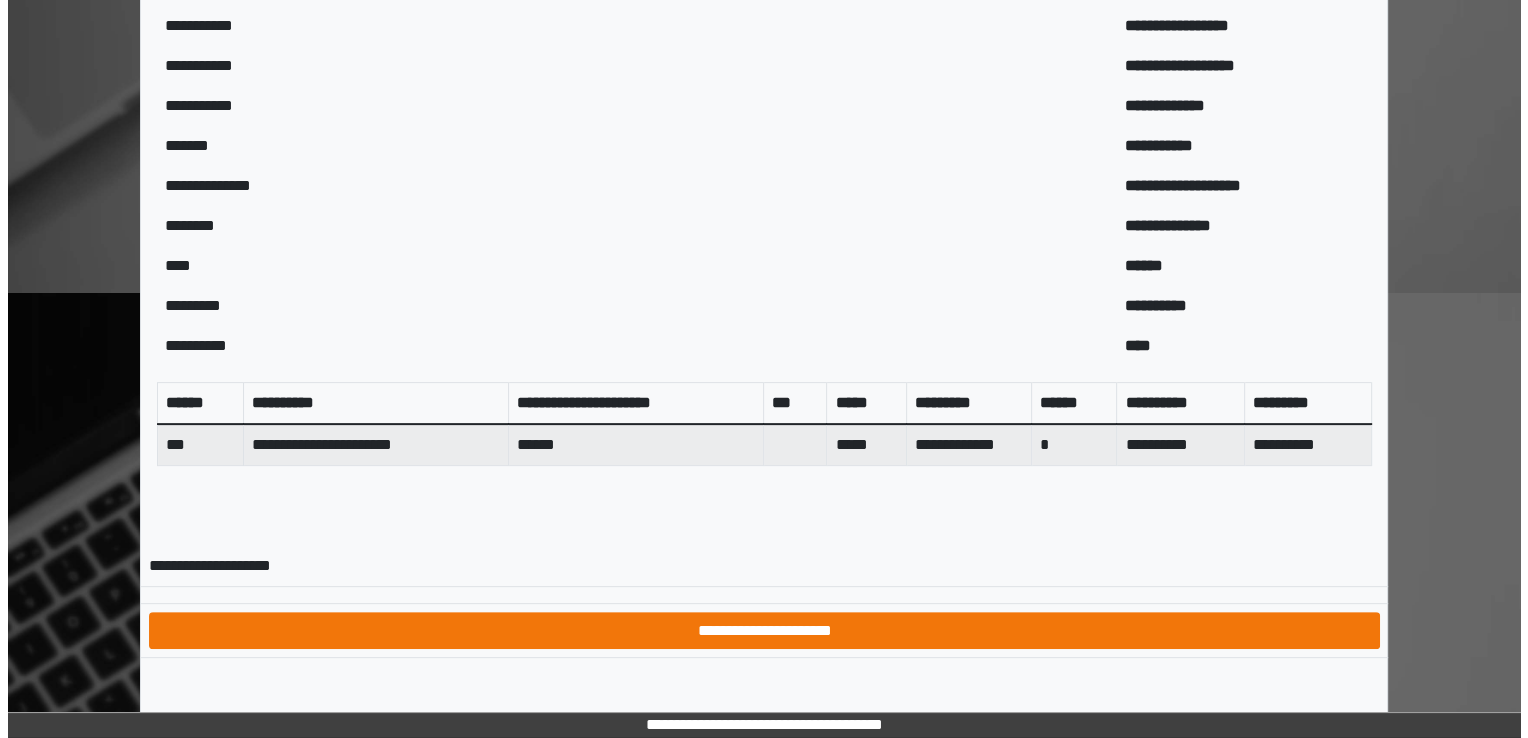 scroll, scrollTop: 0, scrollLeft: 0, axis: both 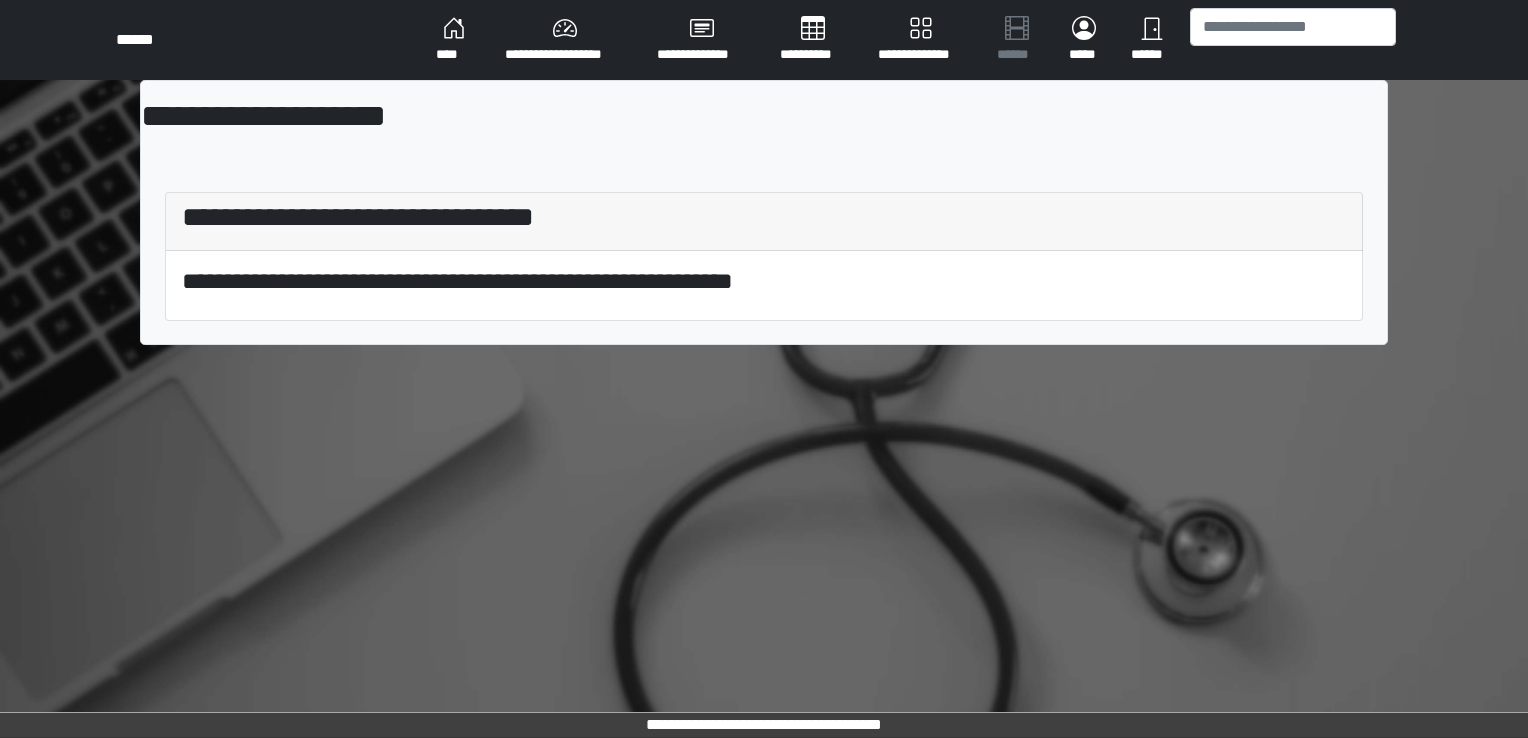 click on "****" at bounding box center [454, 40] 